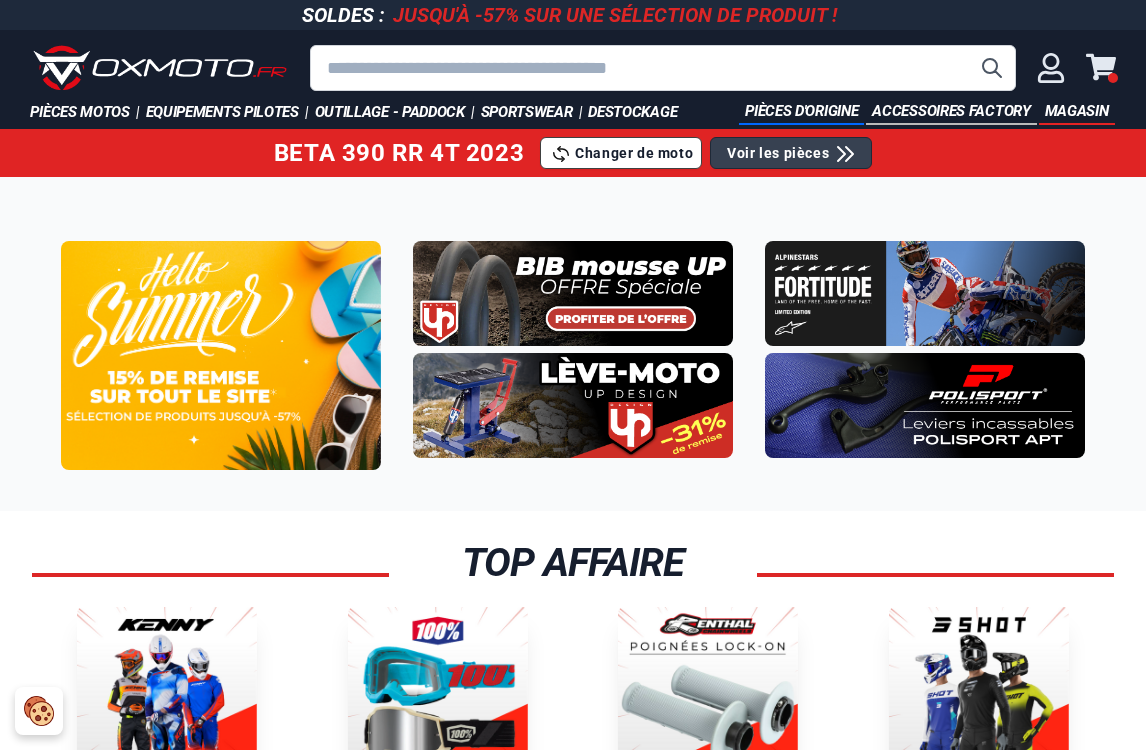 scroll, scrollTop: 6, scrollLeft: 0, axis: vertical 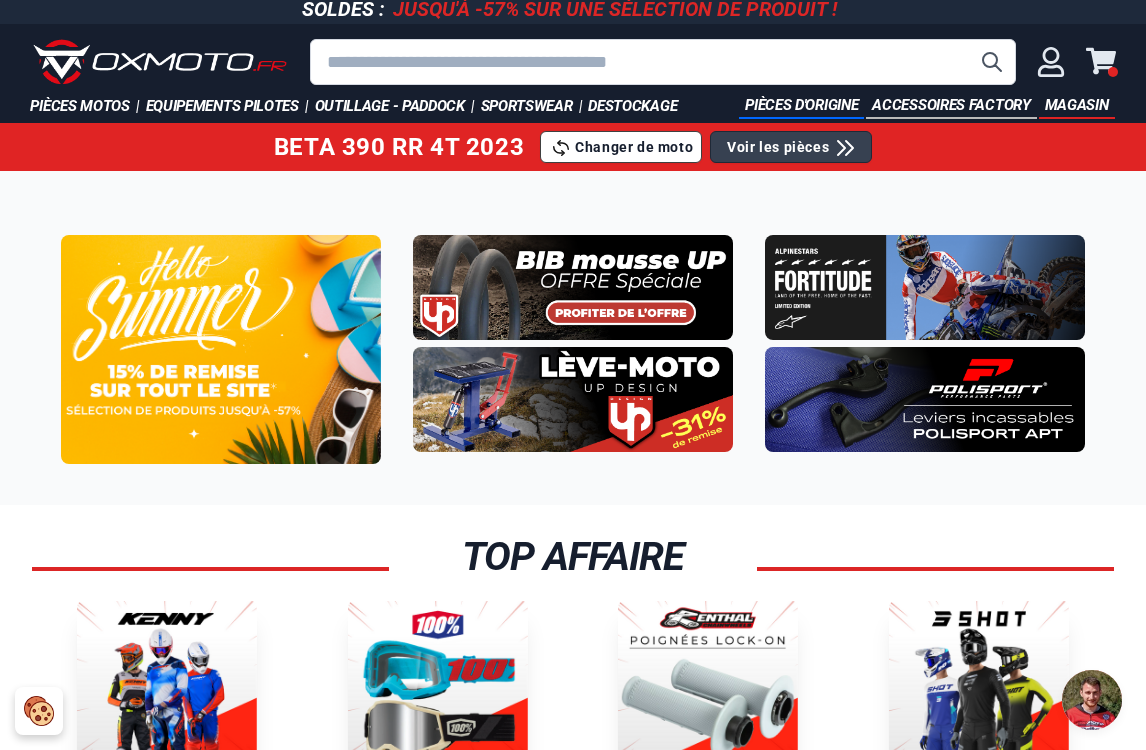 click at bounding box center (663, 62) 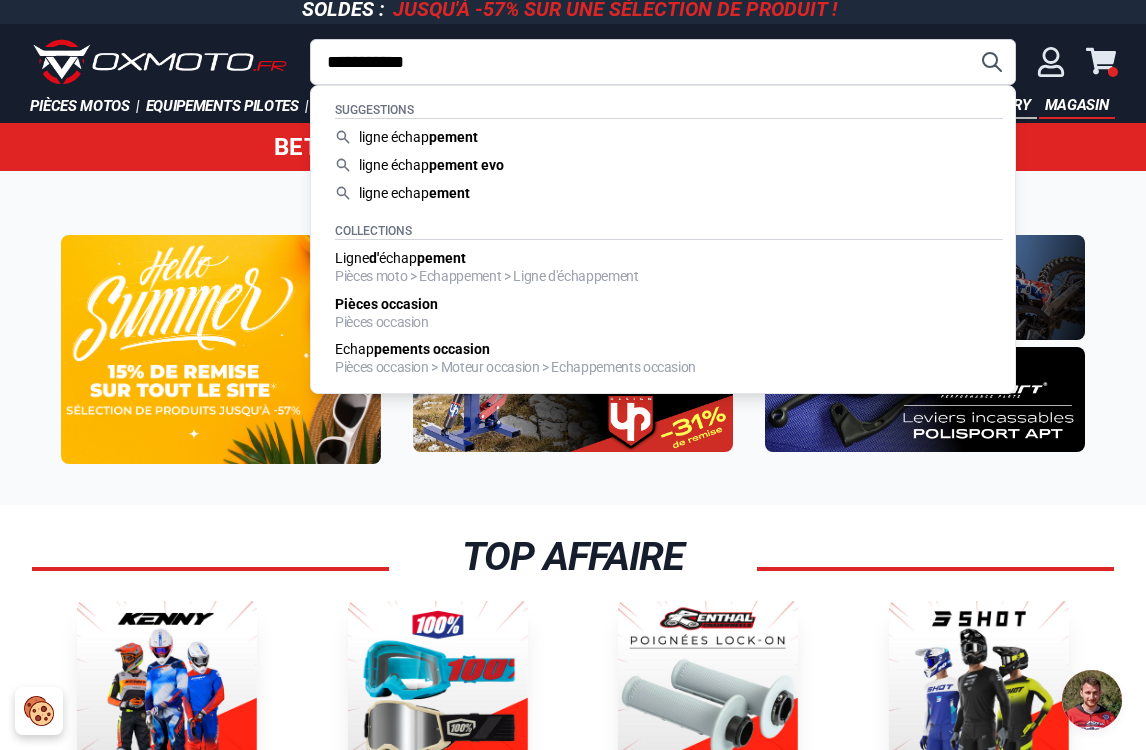 click on "échap" at bounding box center [410, 165] 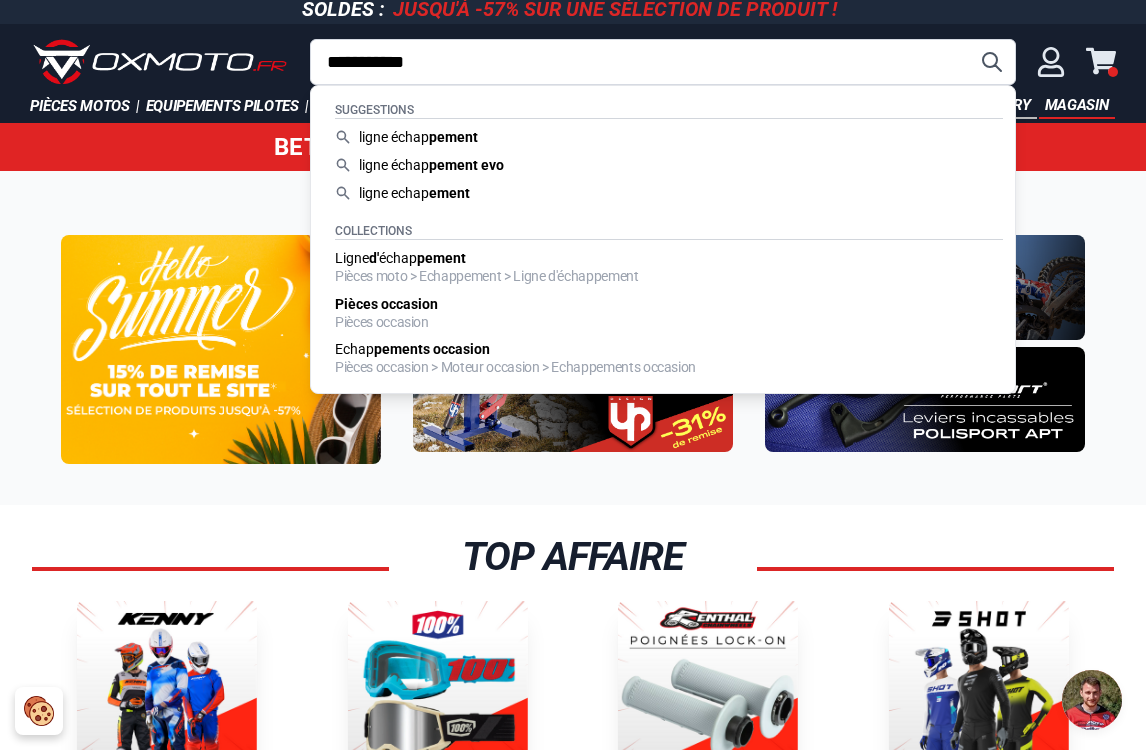 type on "**********" 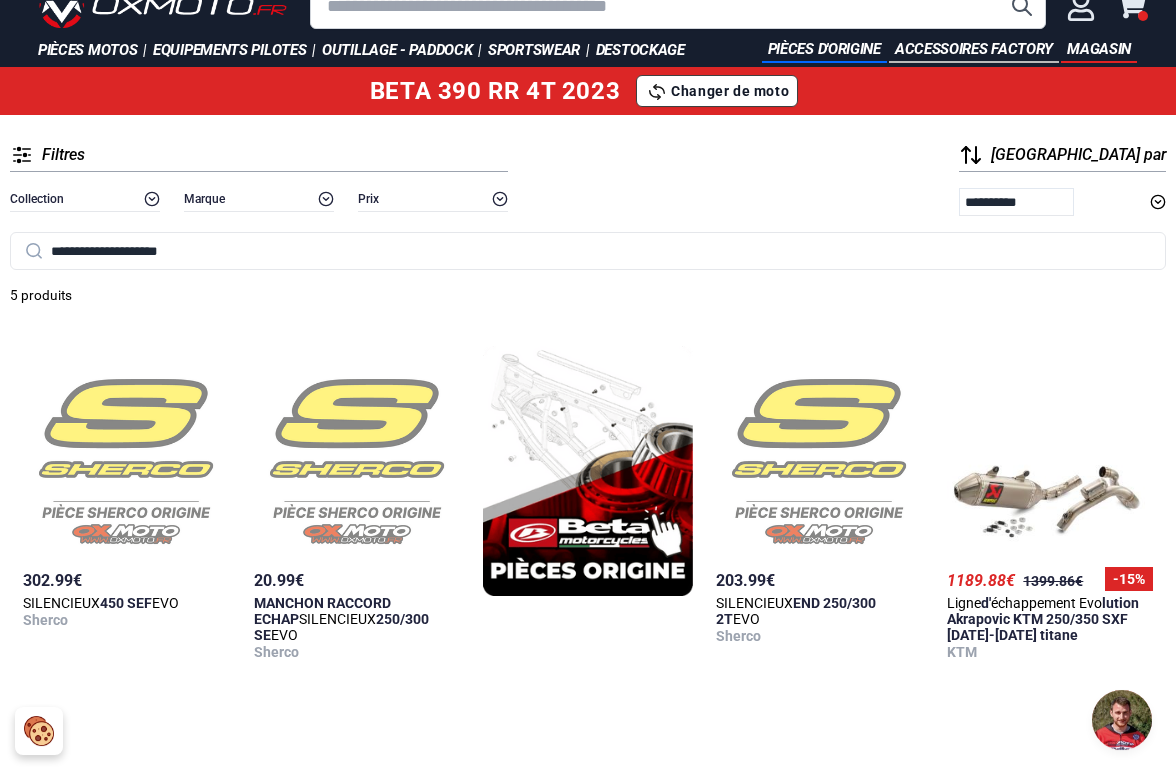 scroll, scrollTop: 60, scrollLeft: 0, axis: vertical 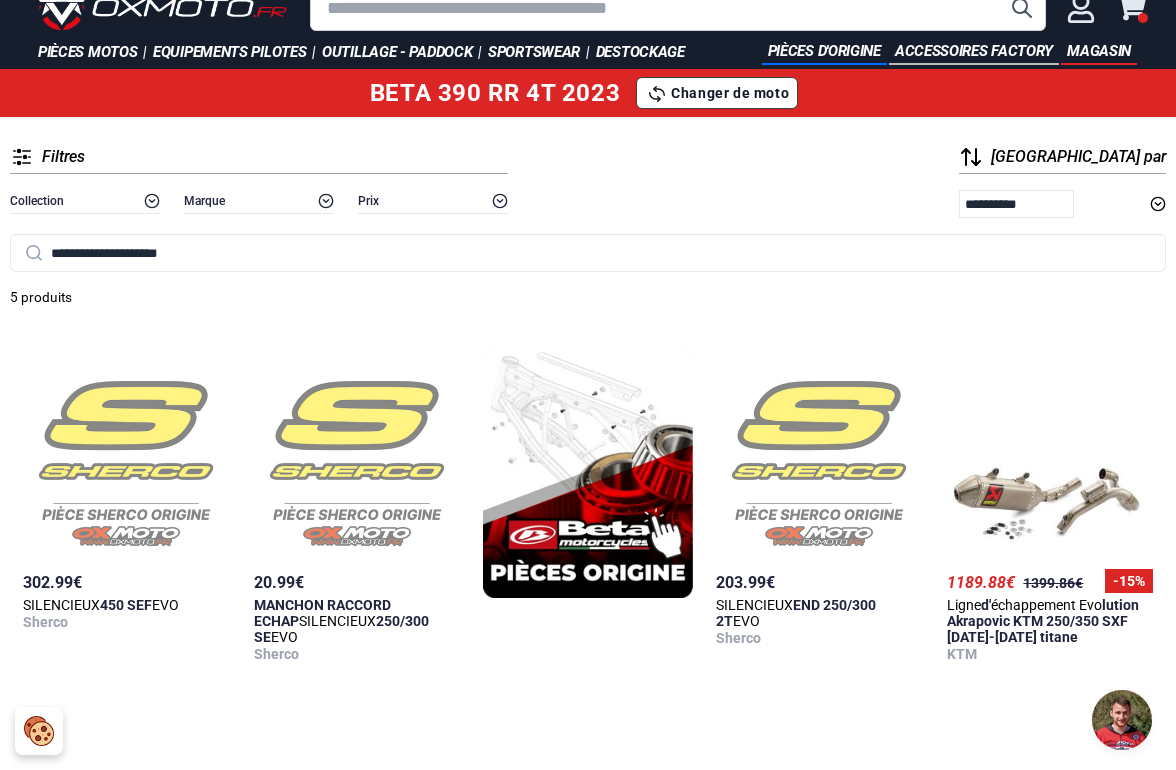 click on "**********" at bounding box center (588, 253) 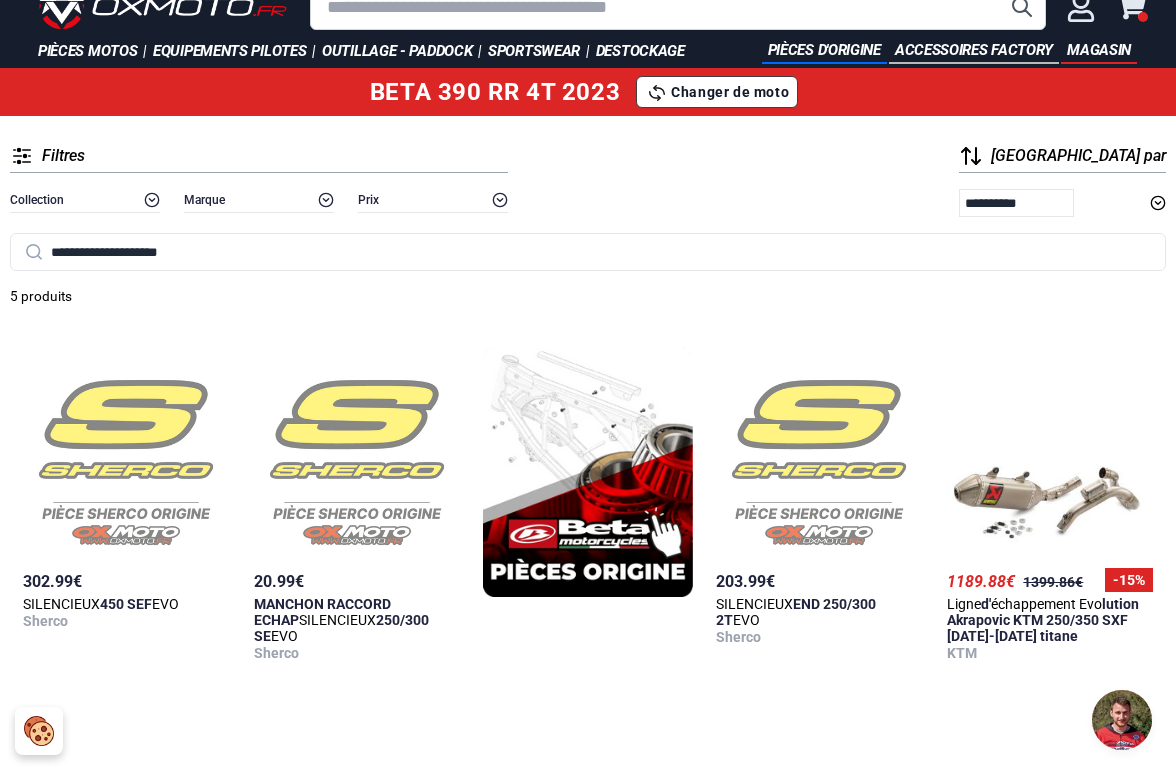 scroll, scrollTop: 60, scrollLeft: 0, axis: vertical 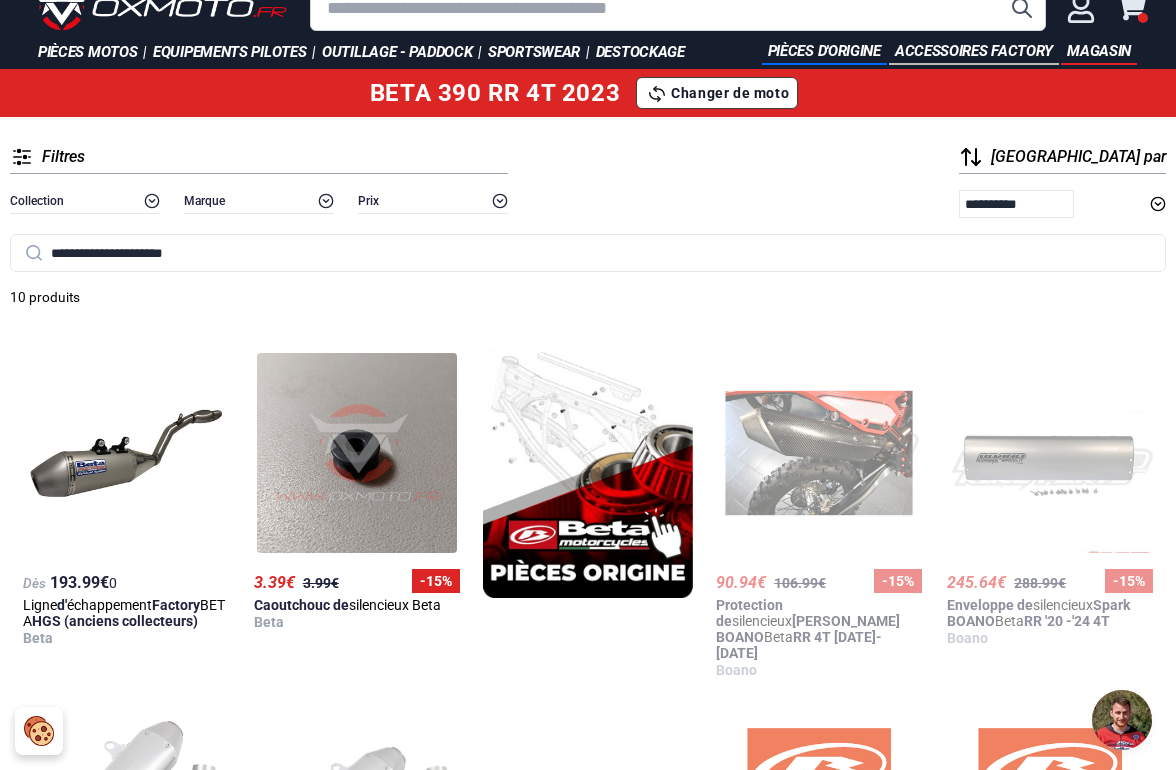 type on "**********" 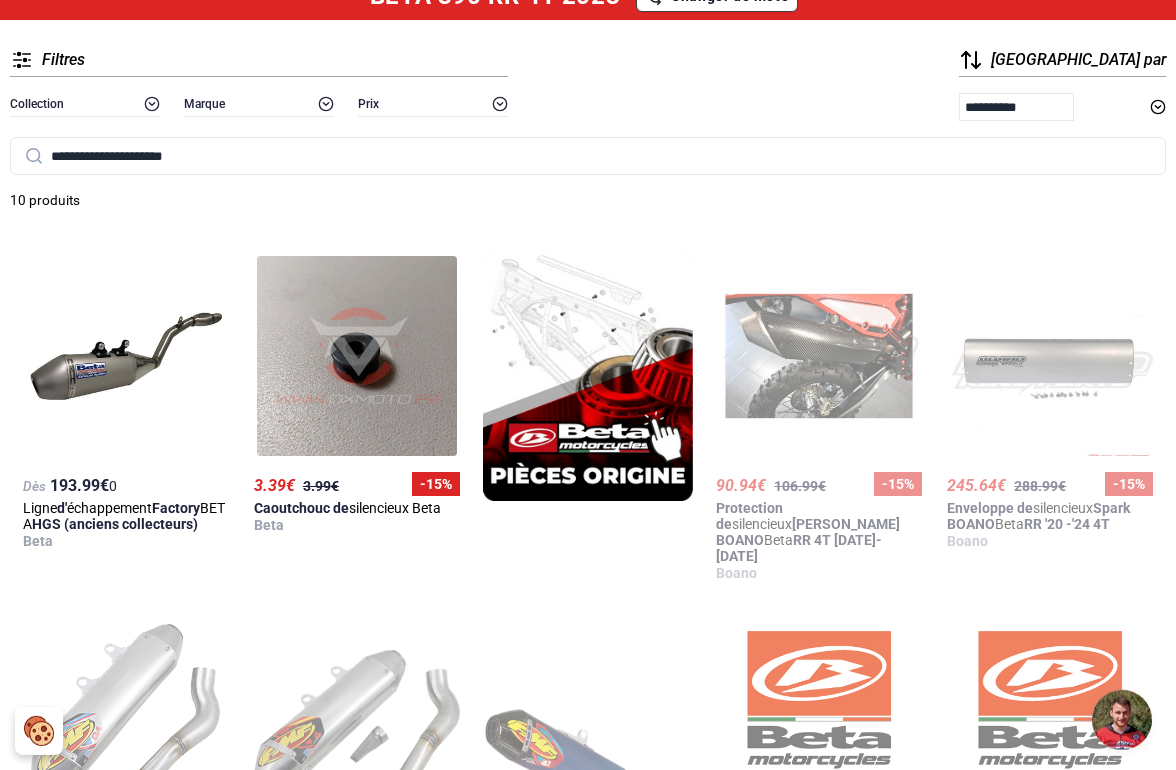 scroll, scrollTop: 158, scrollLeft: 0, axis: vertical 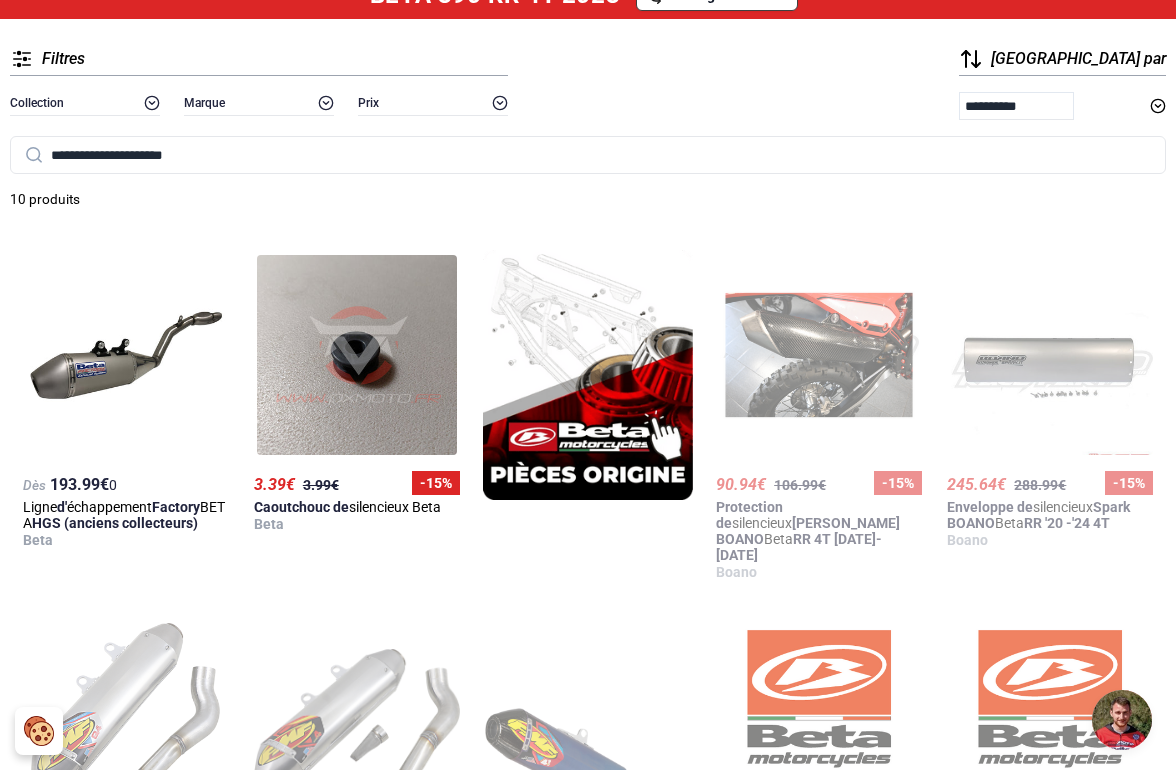 click at bounding box center [126, 355] 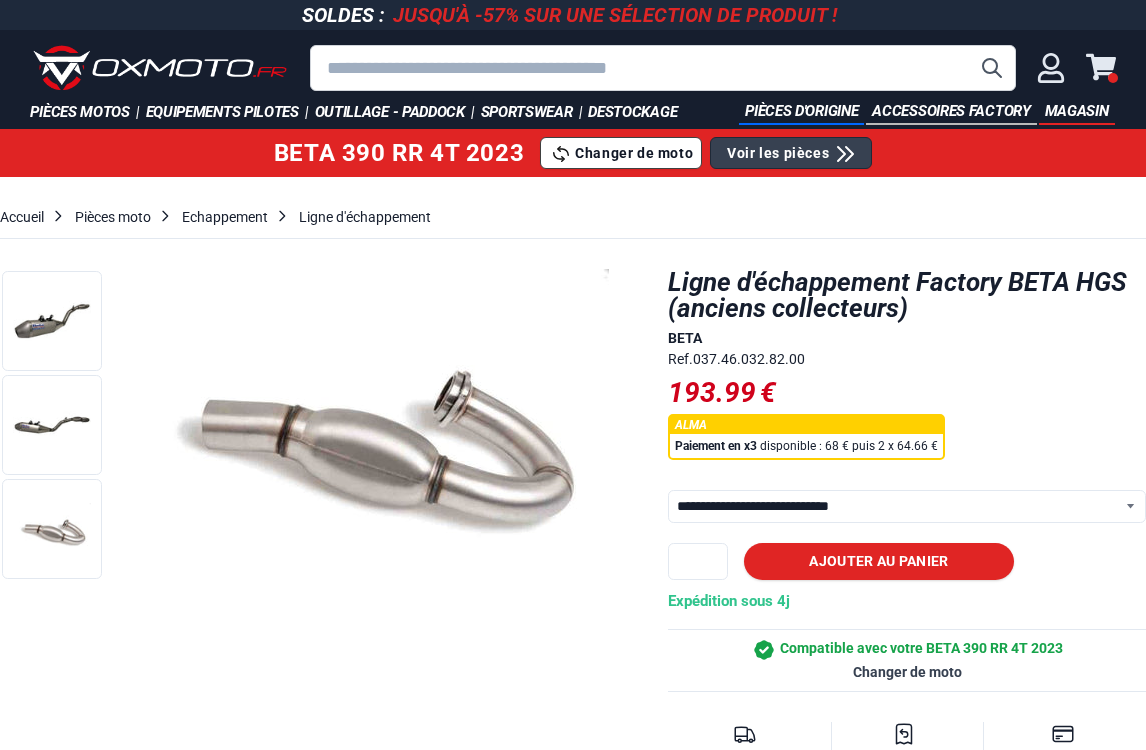 scroll, scrollTop: 6, scrollLeft: 0, axis: vertical 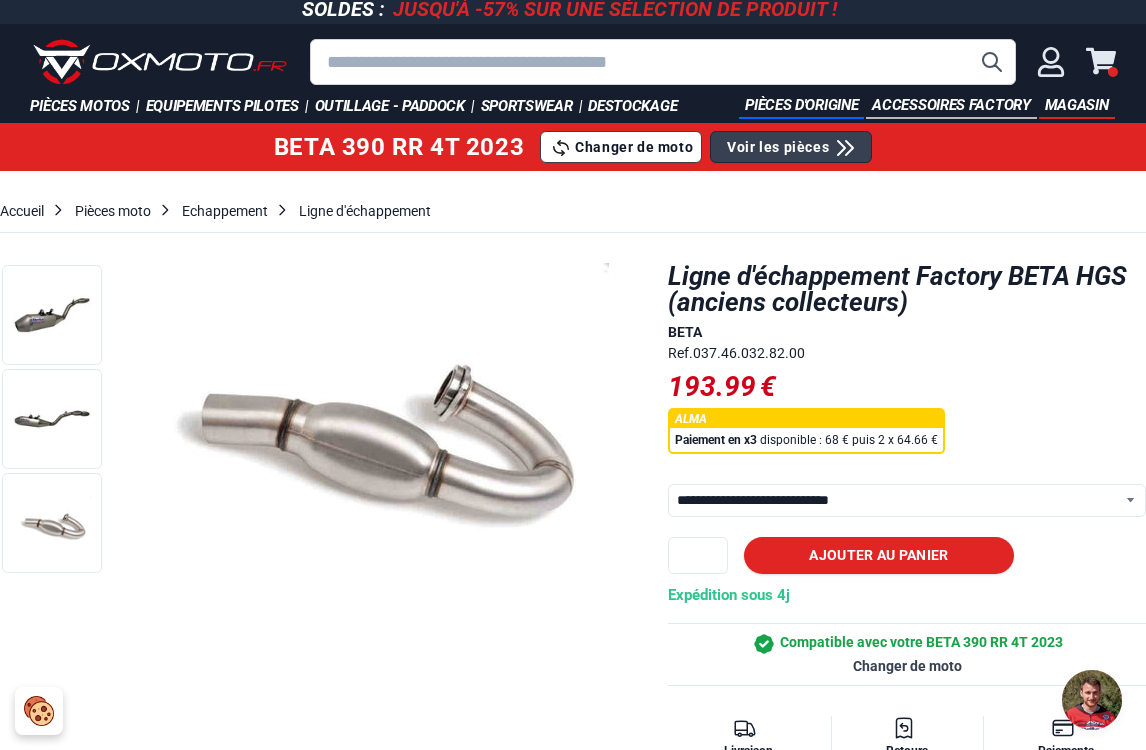 click on "Ajouter au panier" at bounding box center (878, 555) 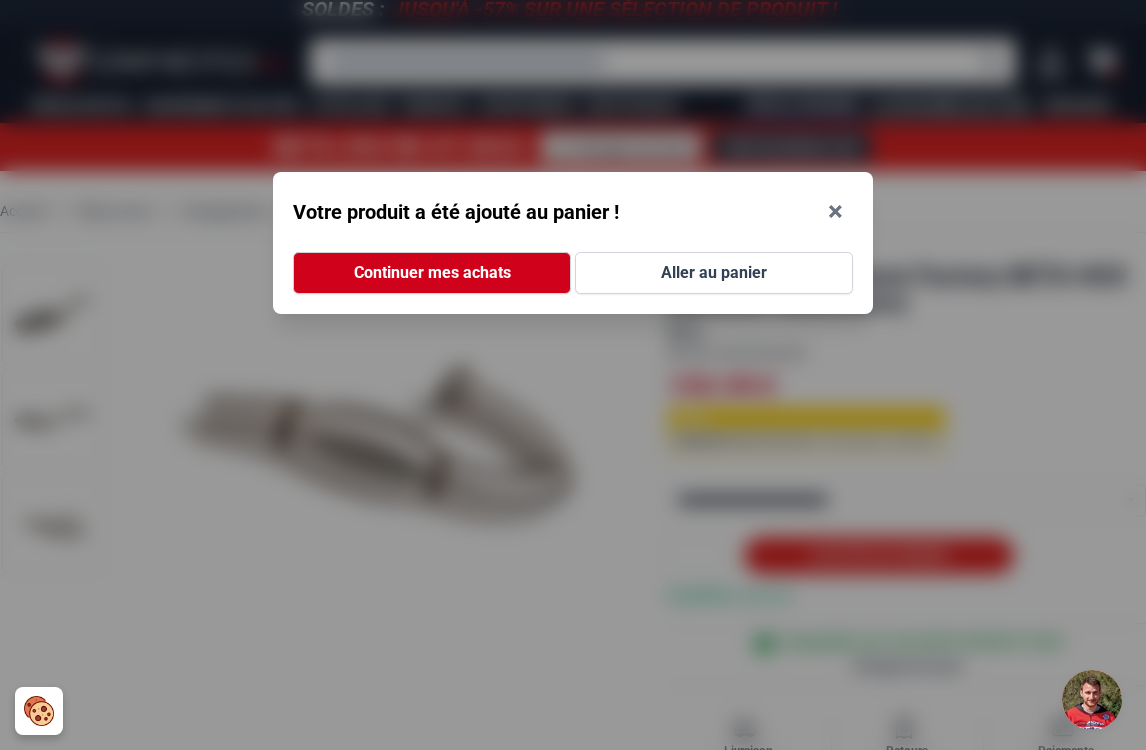 click on "Continuer mes achats" at bounding box center [432, 273] 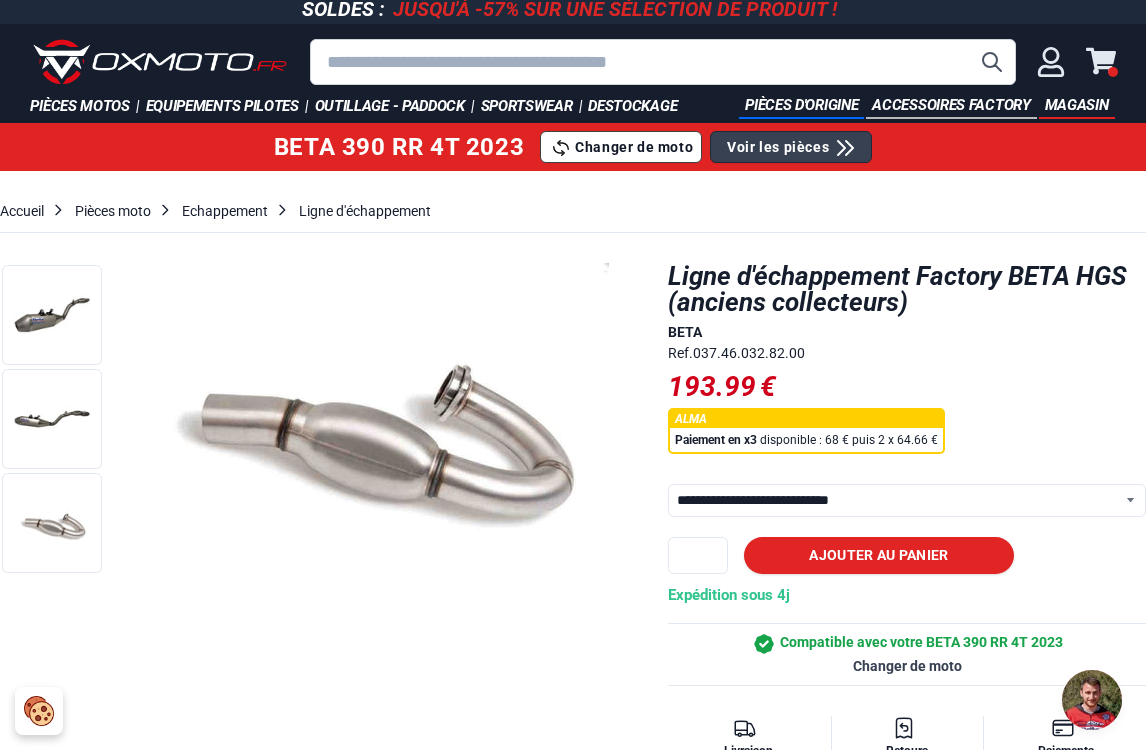 click on "**********" at bounding box center [907, 500] 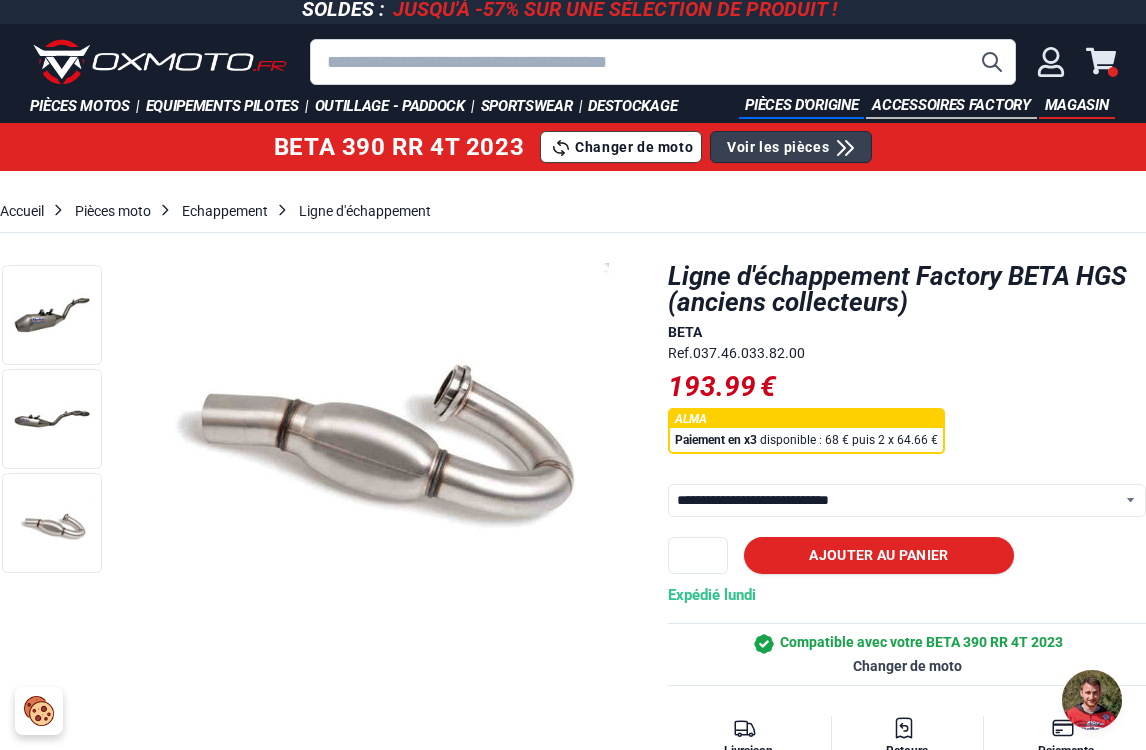 click on "Ajouter au panier" at bounding box center [878, 555] 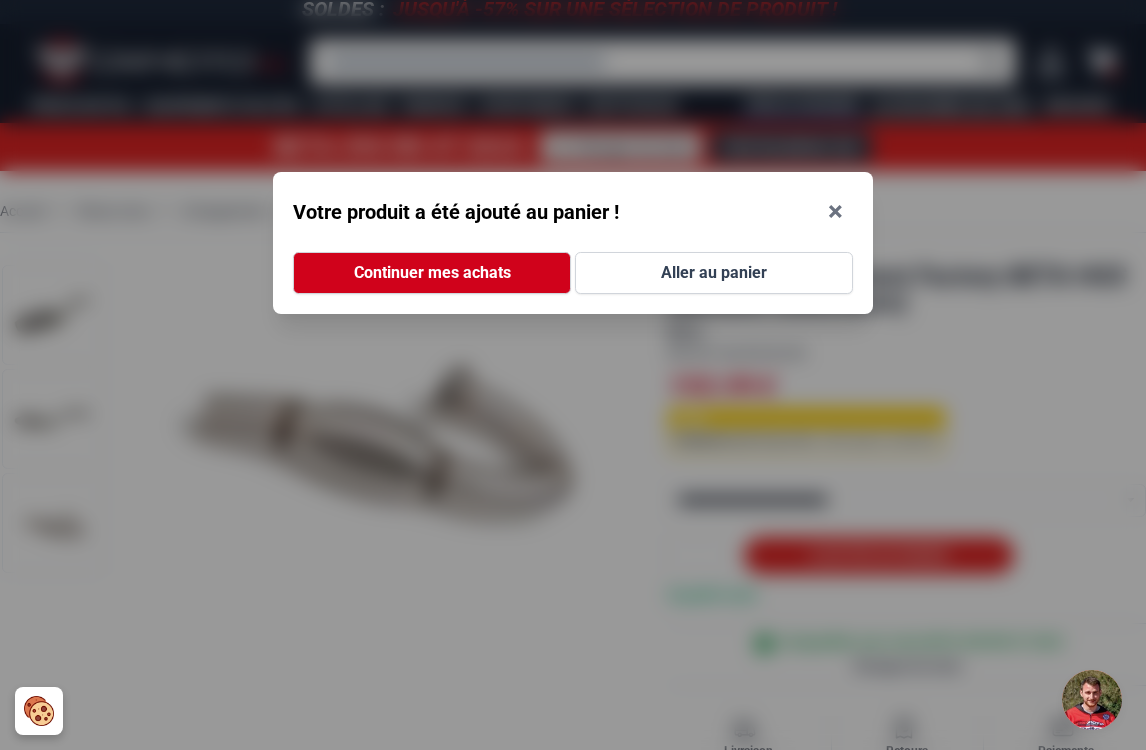 click on "Continuer mes achats" at bounding box center (432, 273) 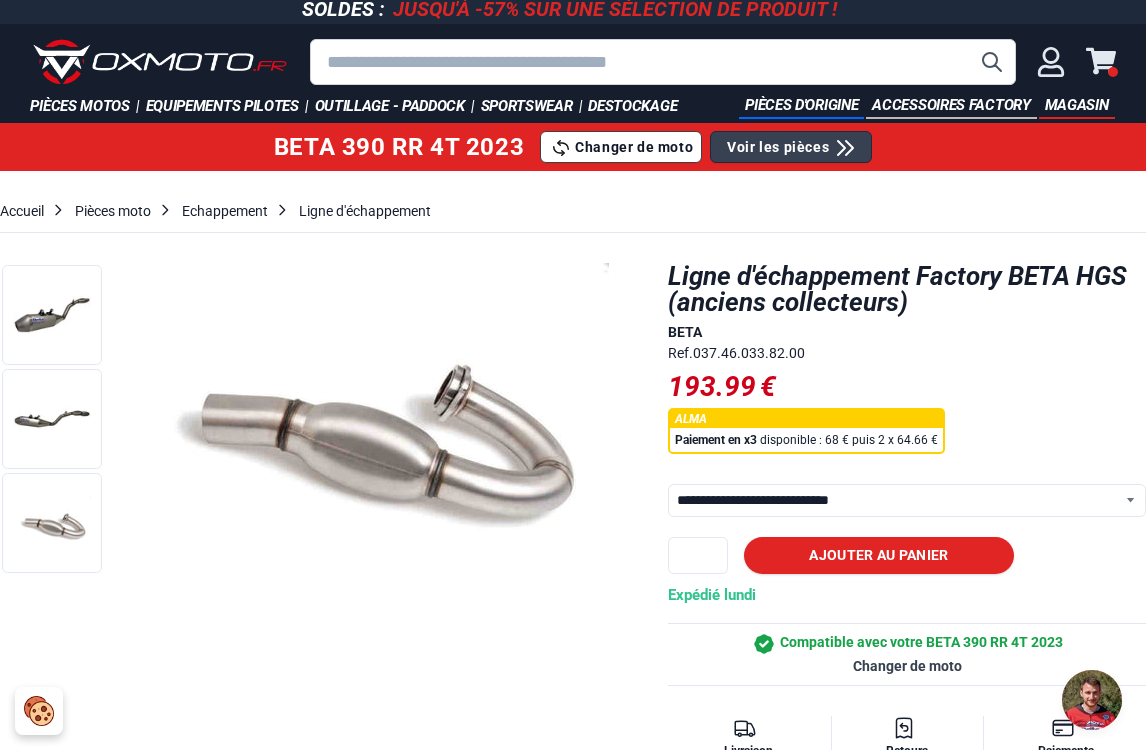 click at bounding box center (369, 423) 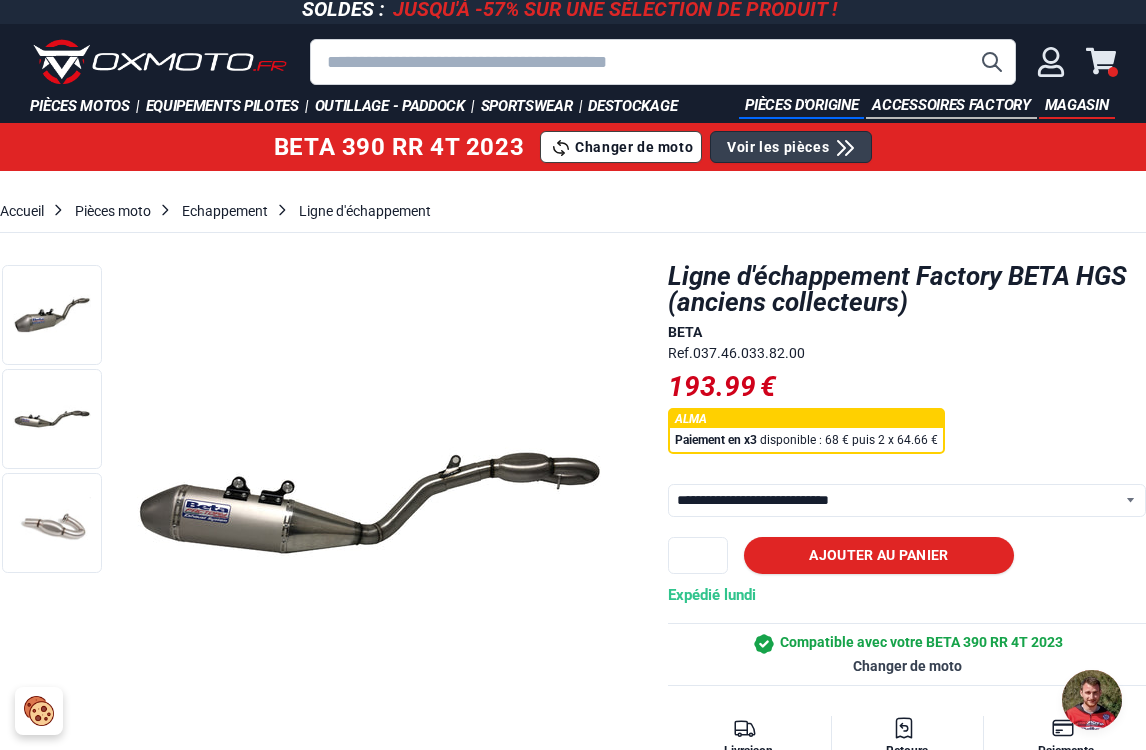 click at bounding box center (52, 419) 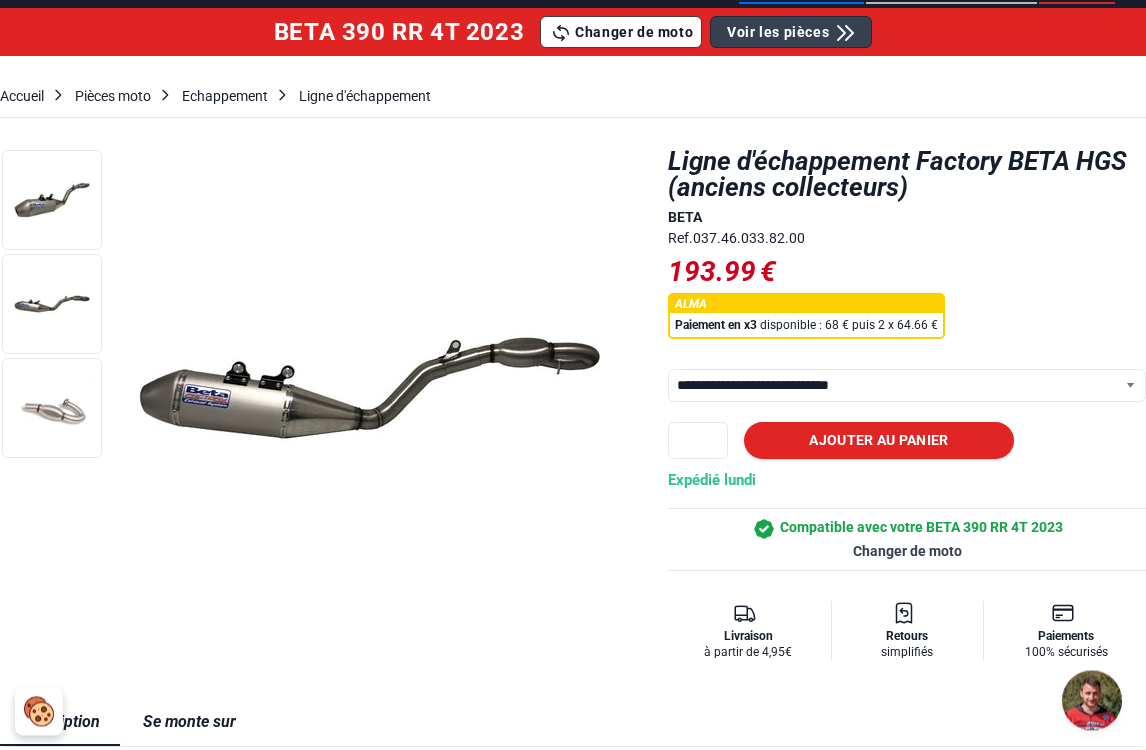scroll, scrollTop: 121, scrollLeft: 0, axis: vertical 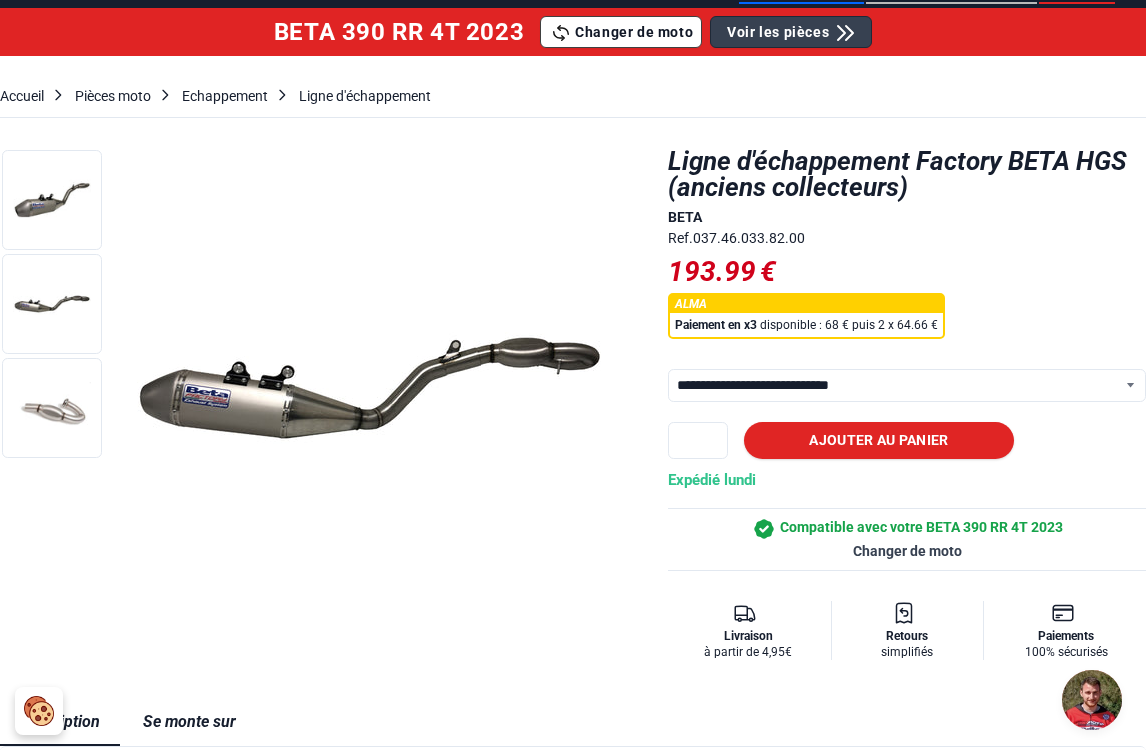click on "**********" at bounding box center [907, 385] 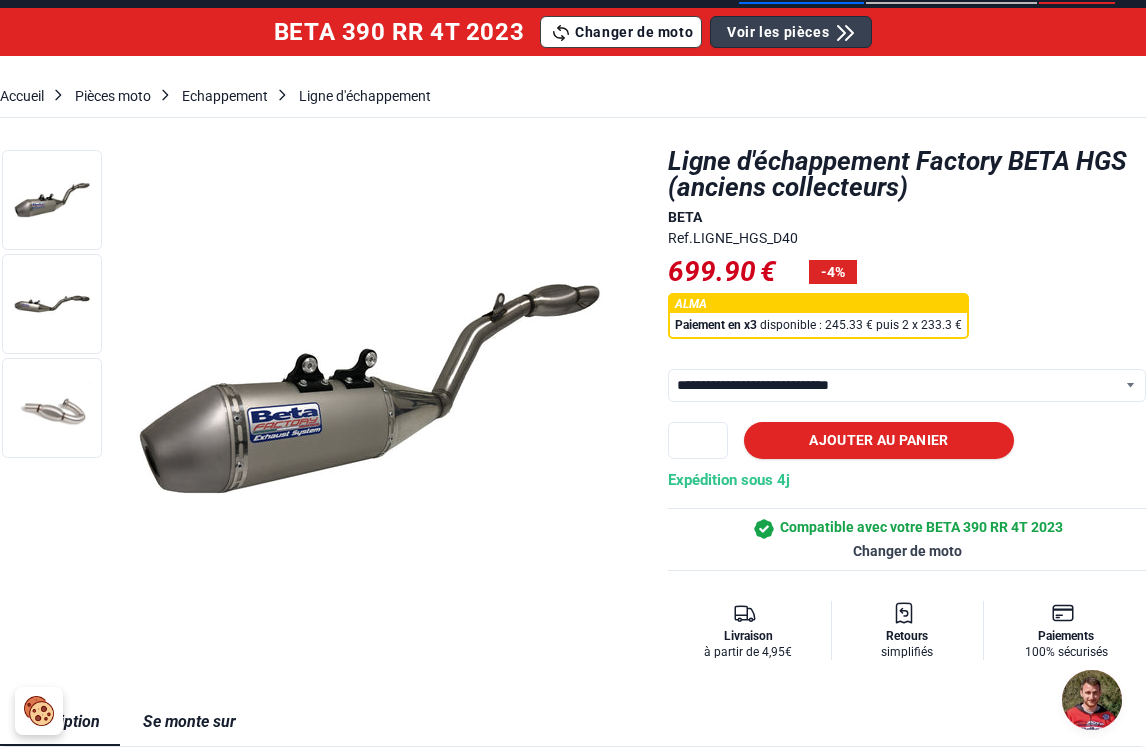 click on "**********" at bounding box center (907, 385) 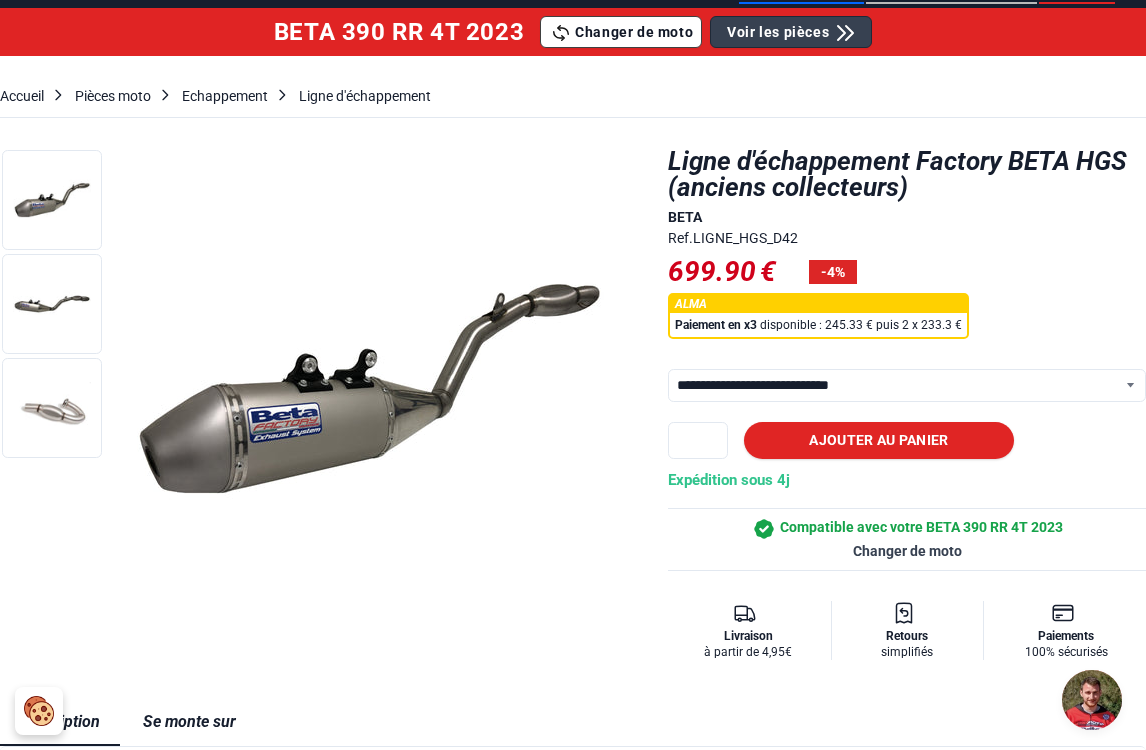 click at bounding box center (369, 388) 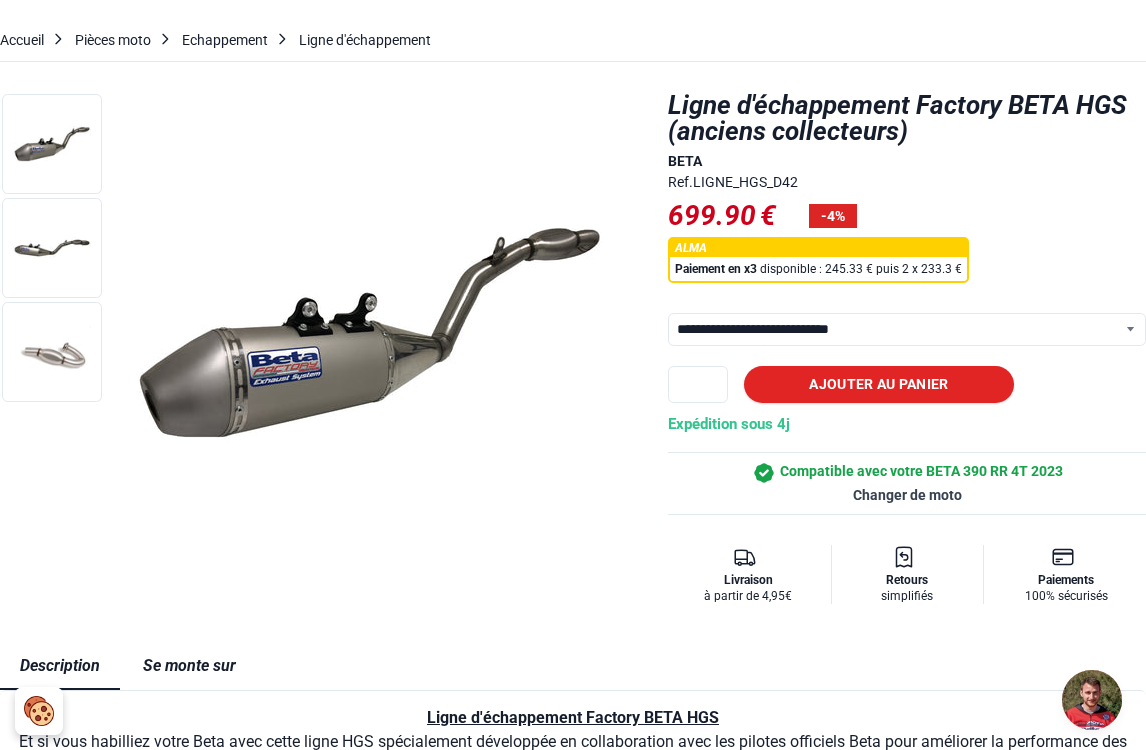 click on "Ajouter au panier" at bounding box center [878, 384] 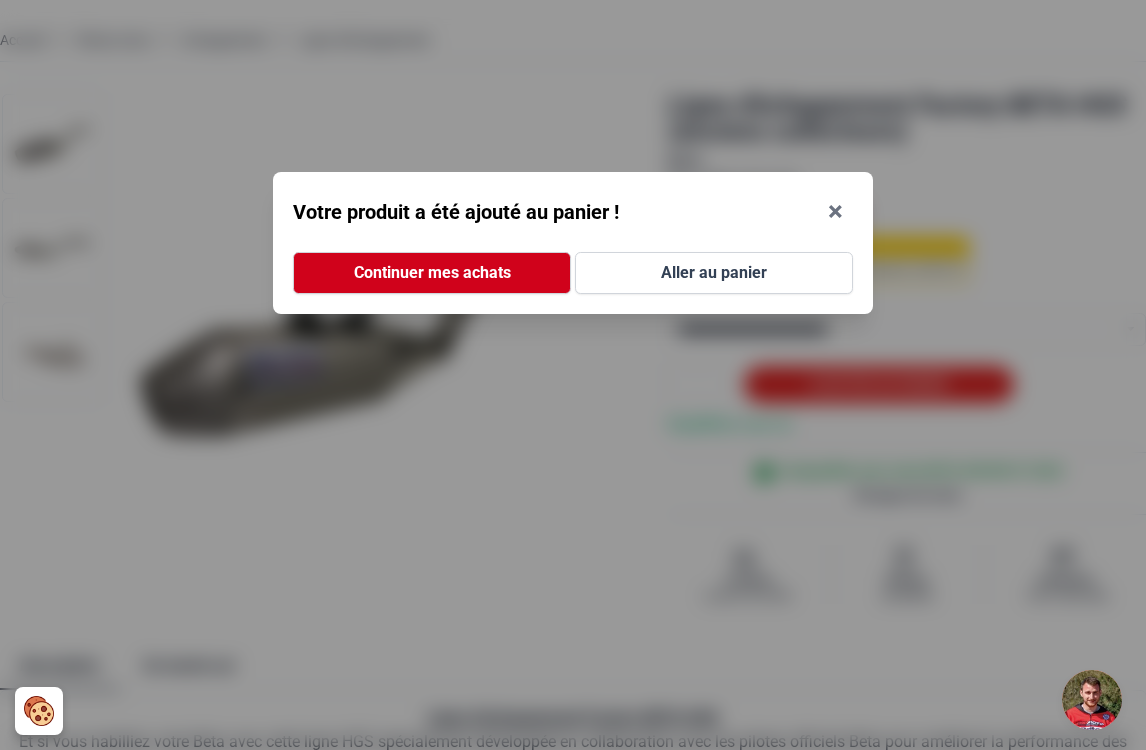 click on "×" at bounding box center (835, 212) 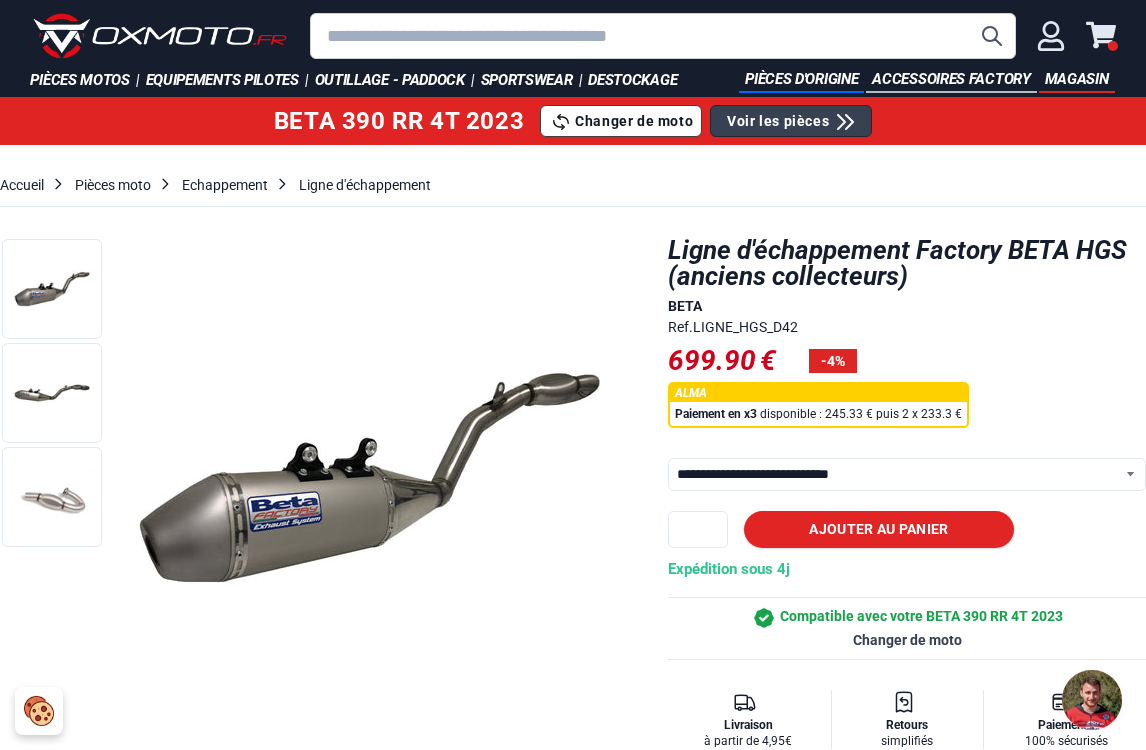 scroll, scrollTop: 0, scrollLeft: 0, axis: both 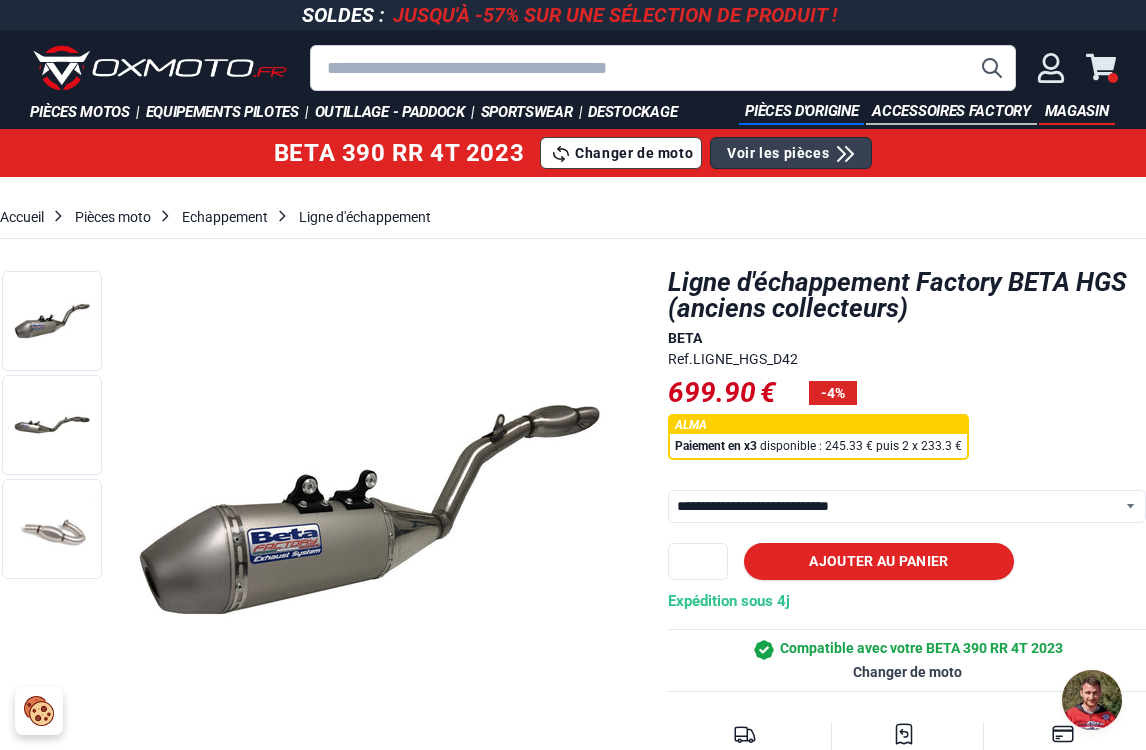 click 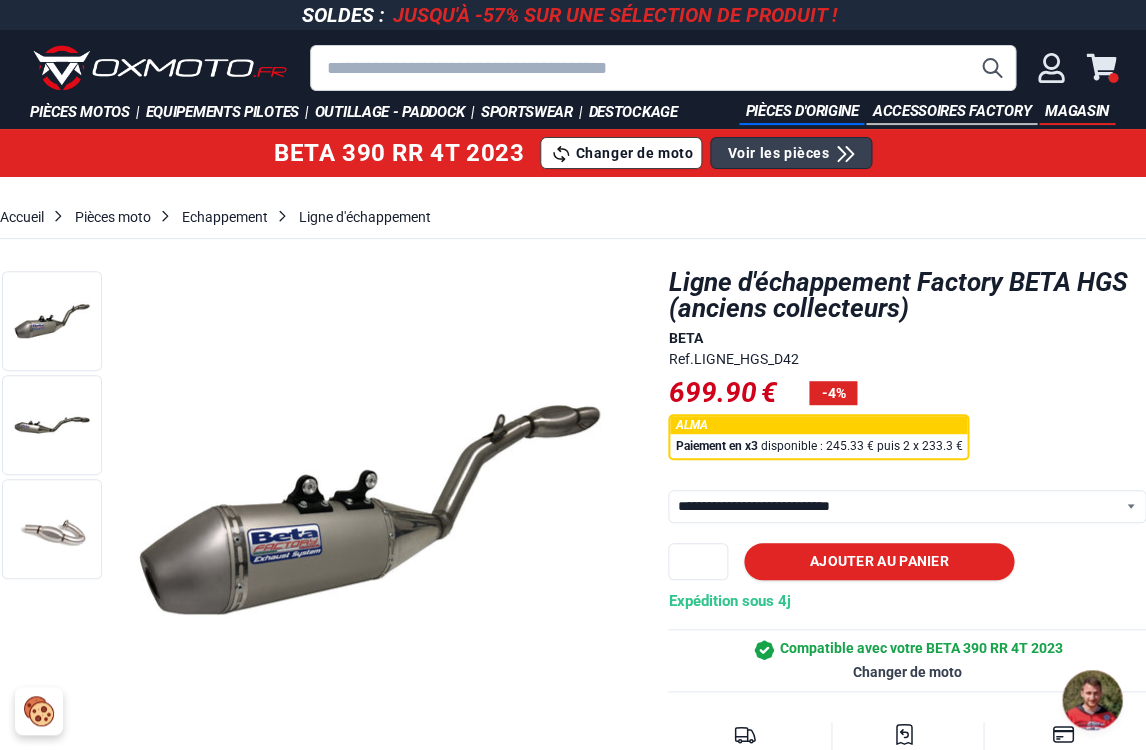 scroll, scrollTop: 6, scrollLeft: 0, axis: vertical 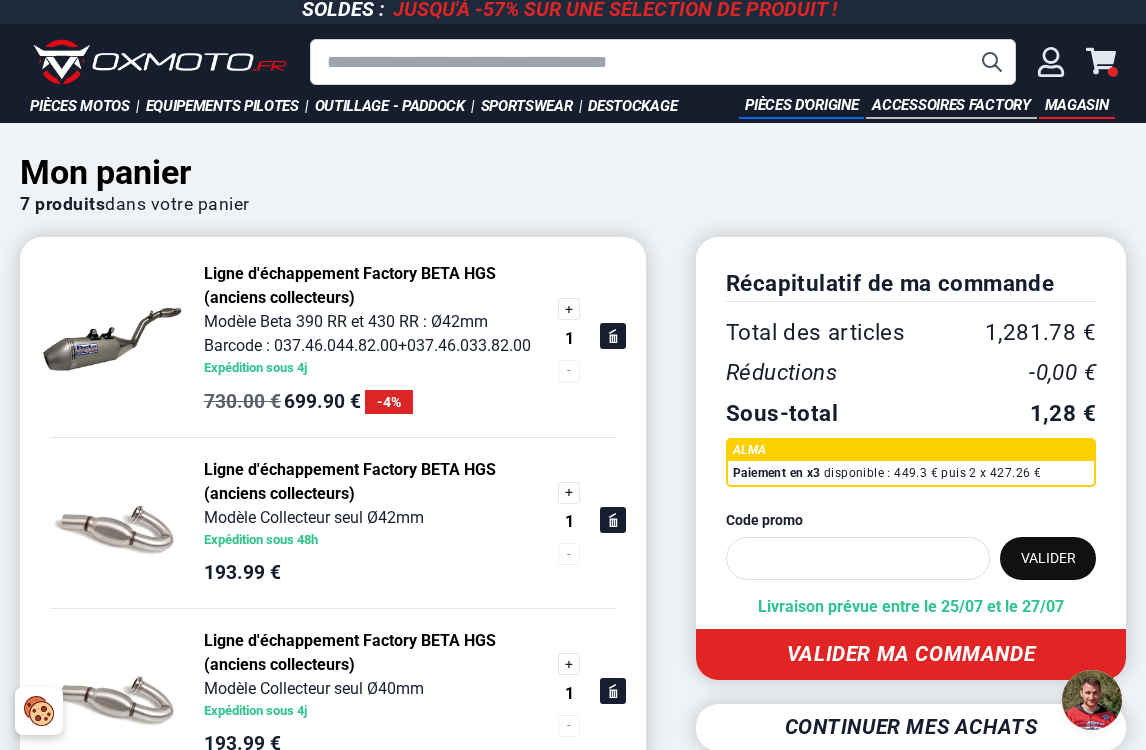 click 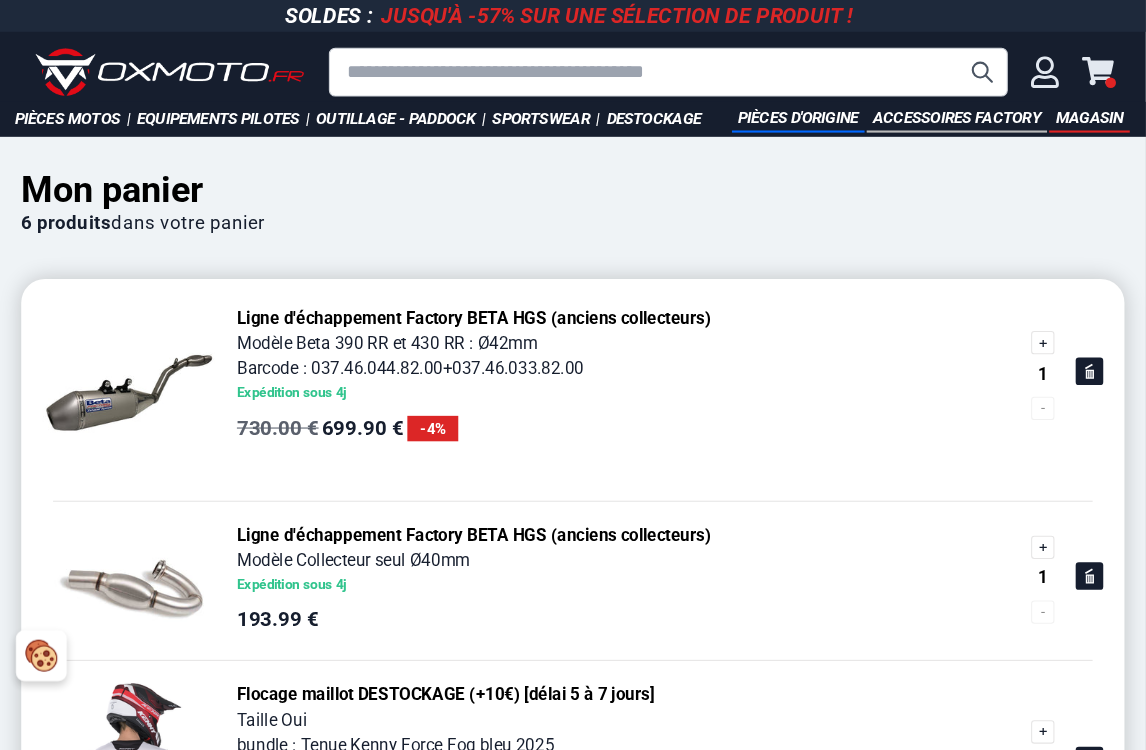 scroll, scrollTop: 6, scrollLeft: 0, axis: vertical 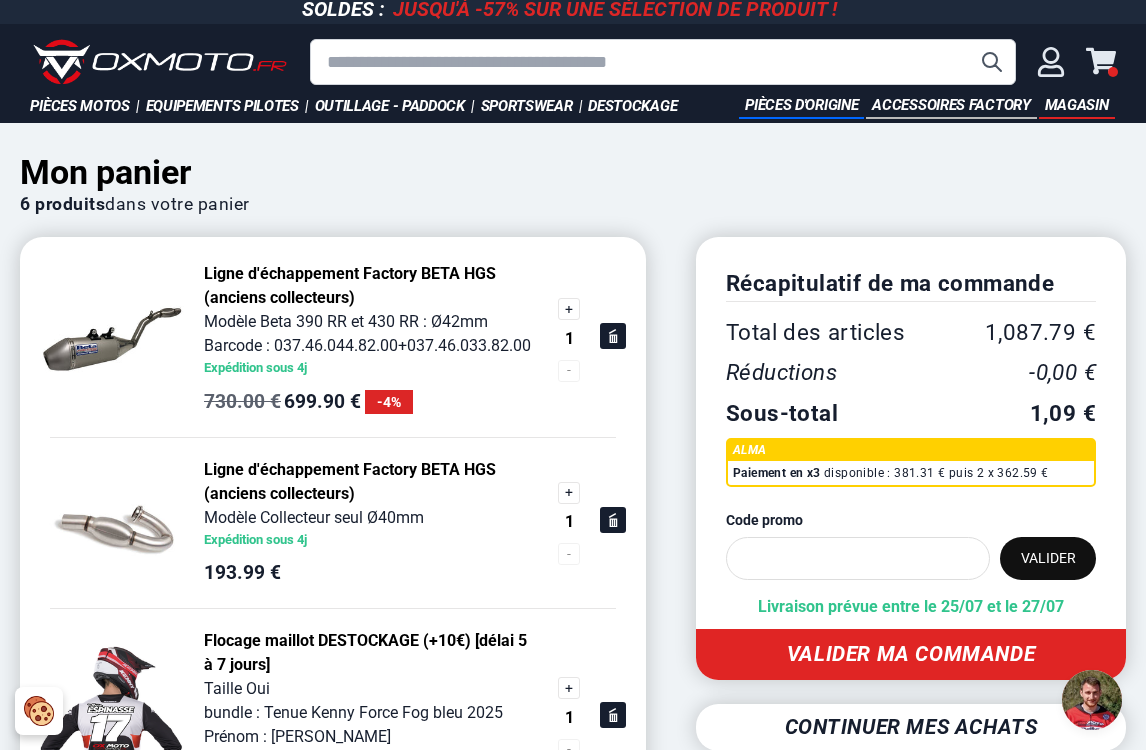 click 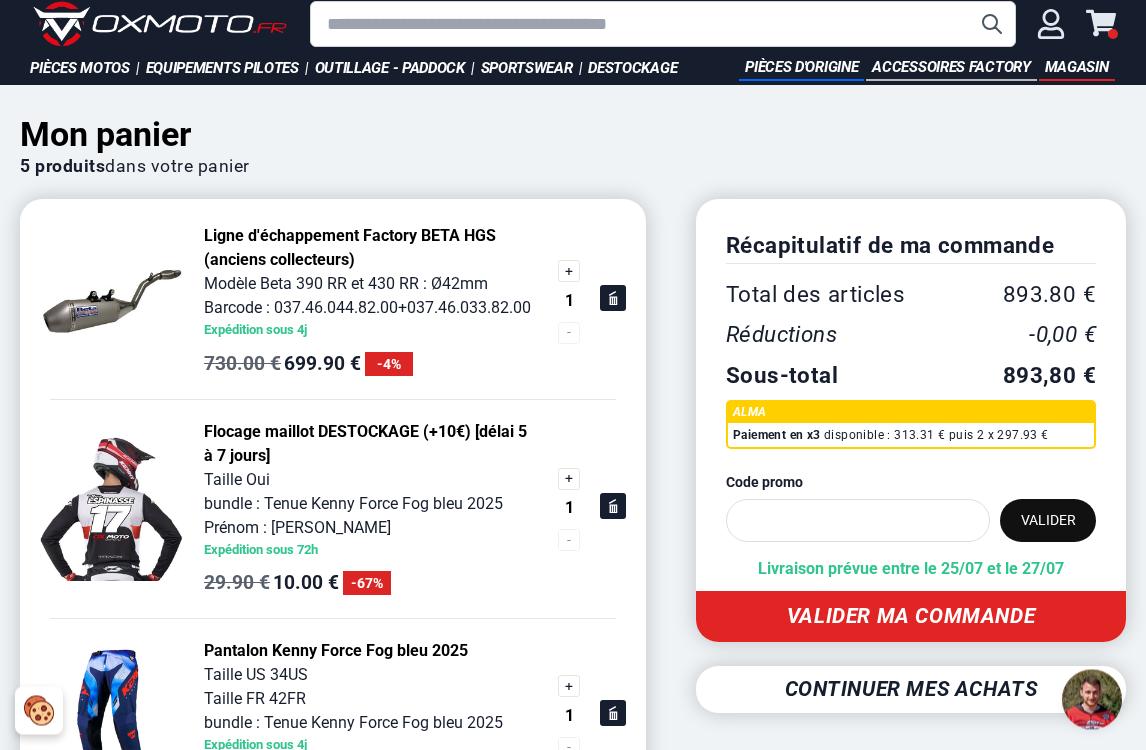 scroll, scrollTop: 43, scrollLeft: 0, axis: vertical 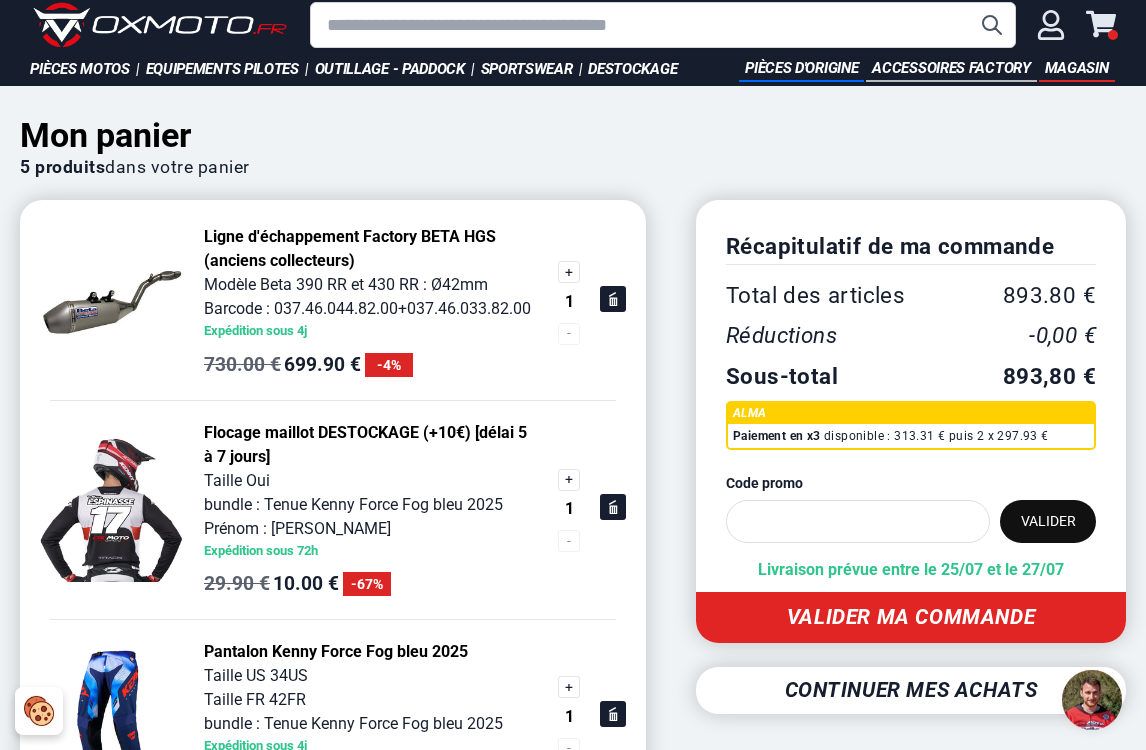 click on "+
Quantity
1
-" at bounding box center [582, 509] 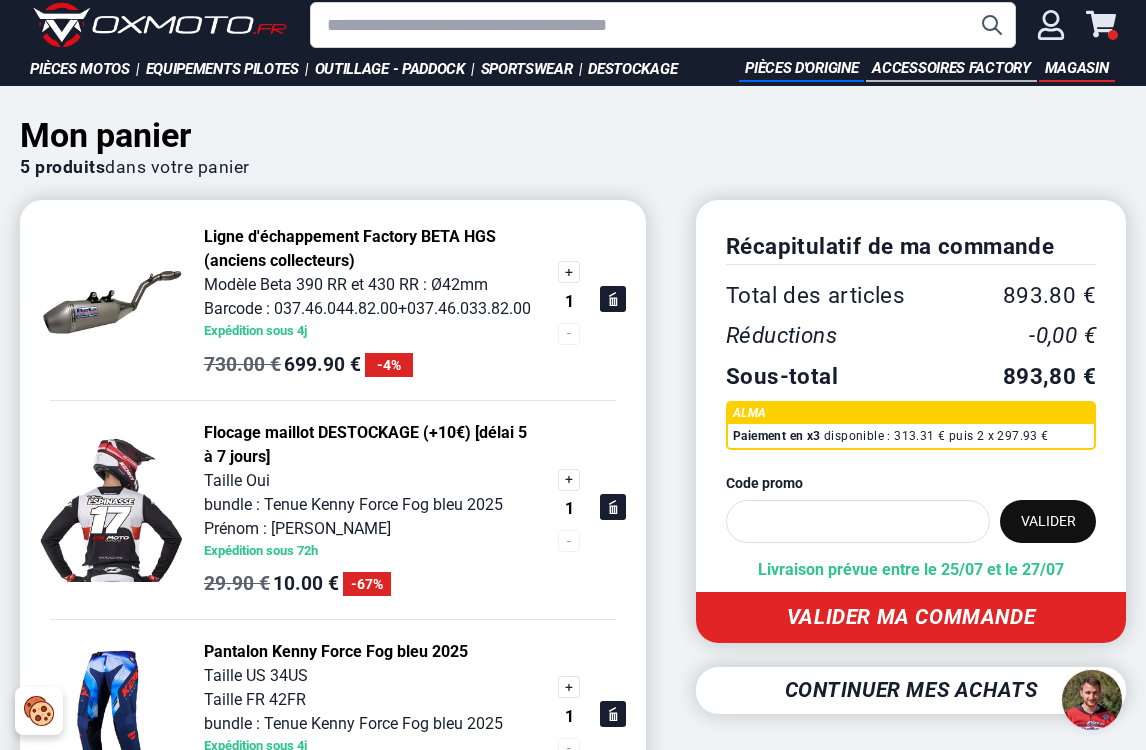 scroll, scrollTop: 111, scrollLeft: 0, axis: vertical 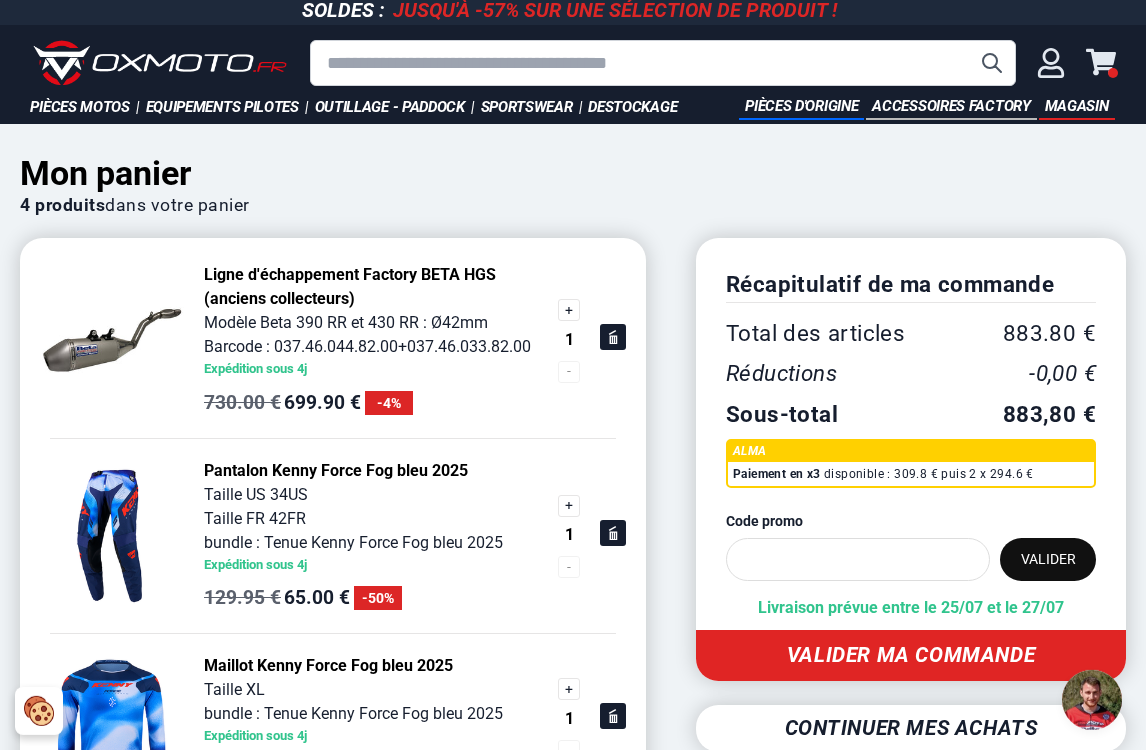 click 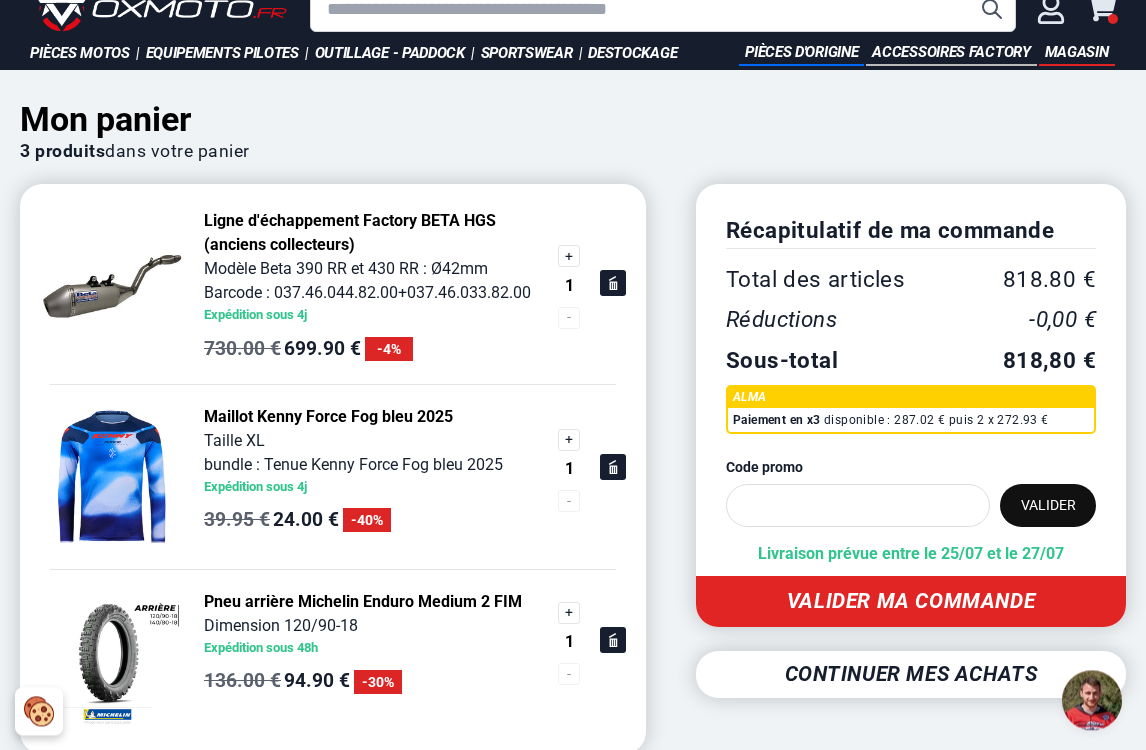 scroll, scrollTop: 60, scrollLeft: 0, axis: vertical 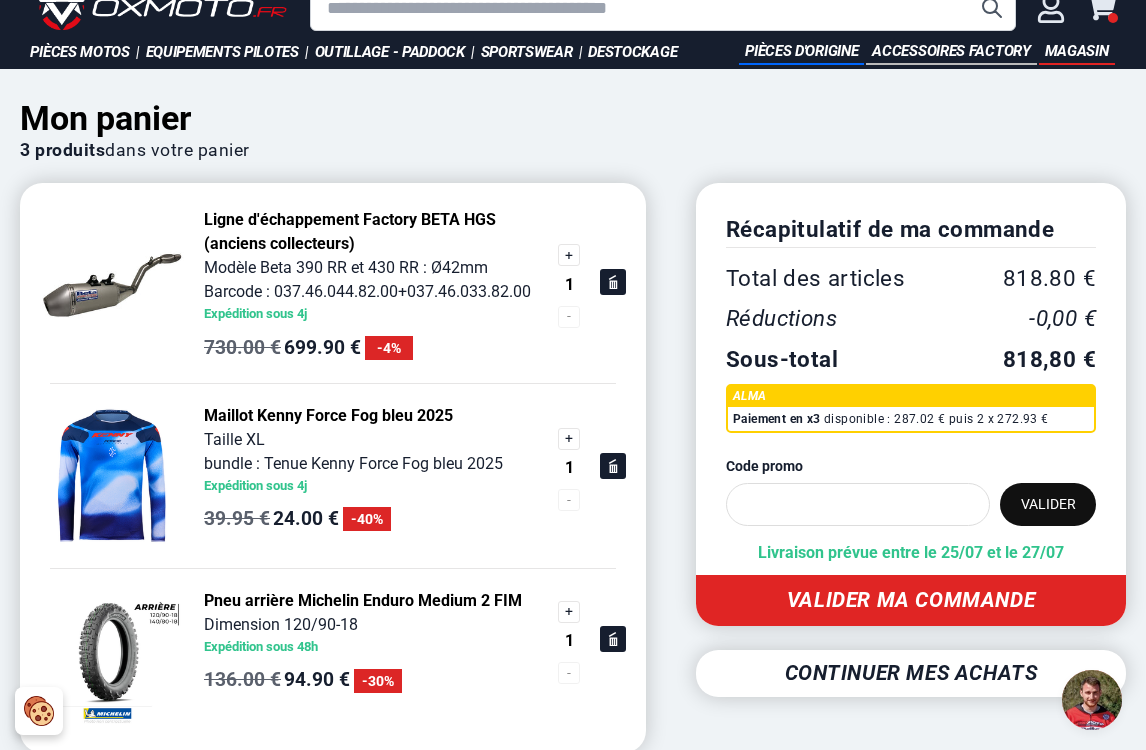 click 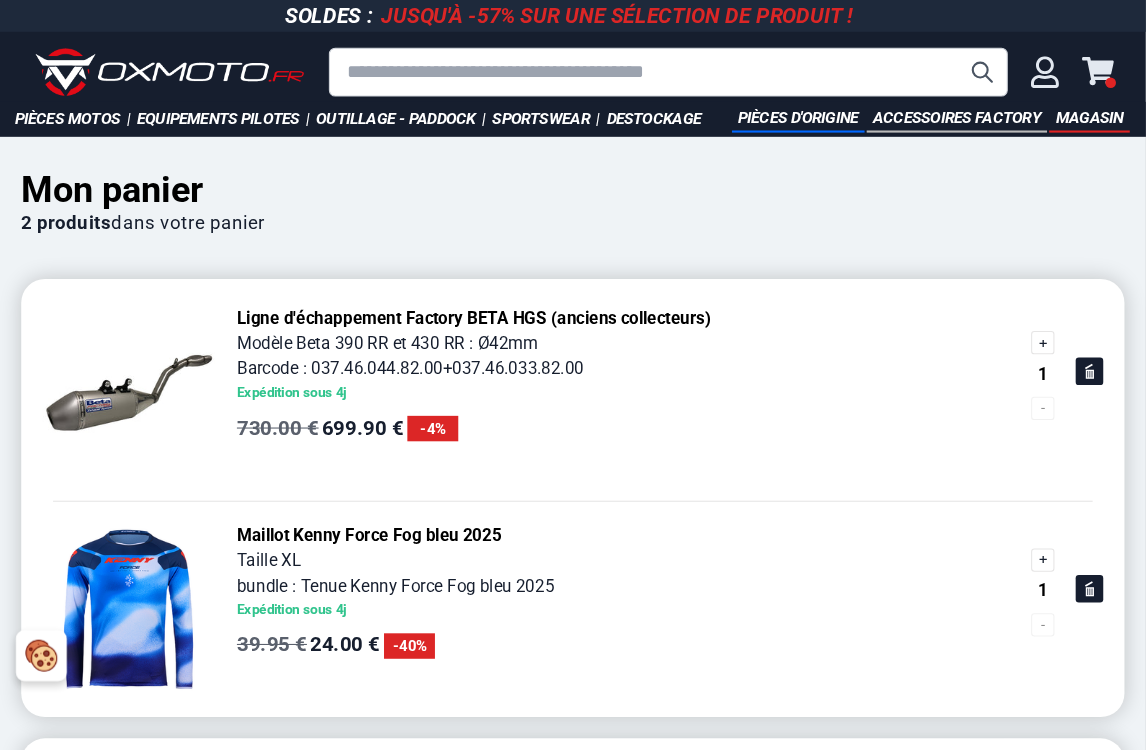 scroll, scrollTop: 6, scrollLeft: 0, axis: vertical 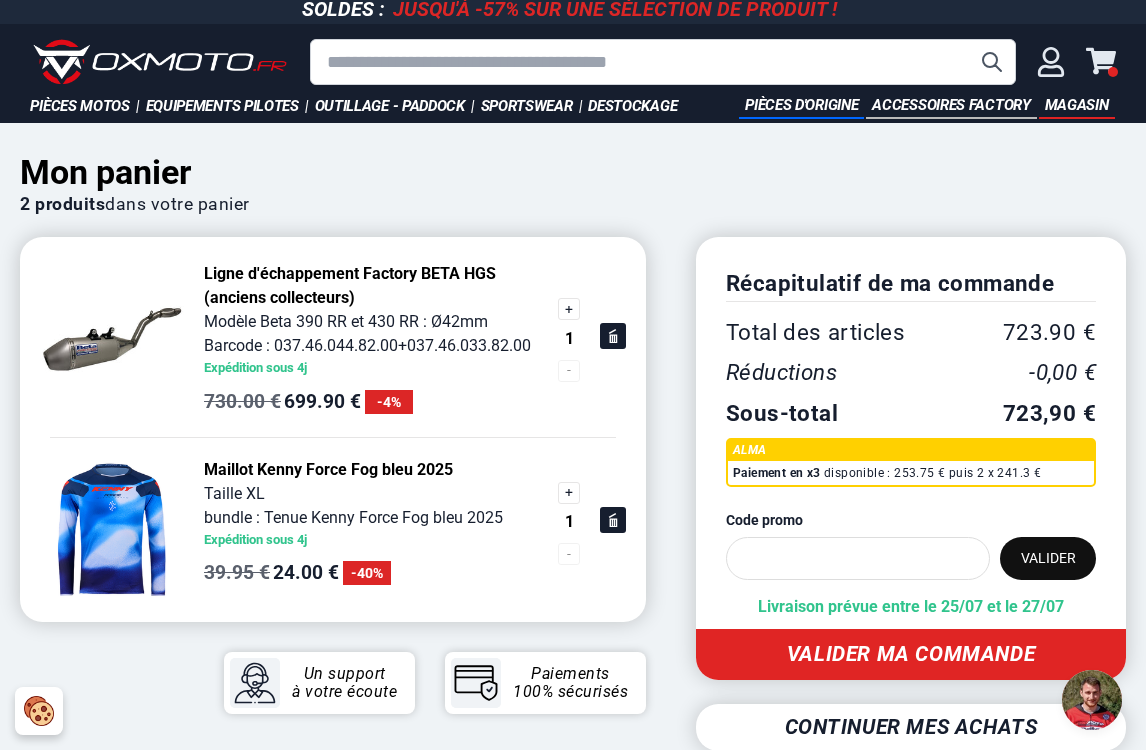 click 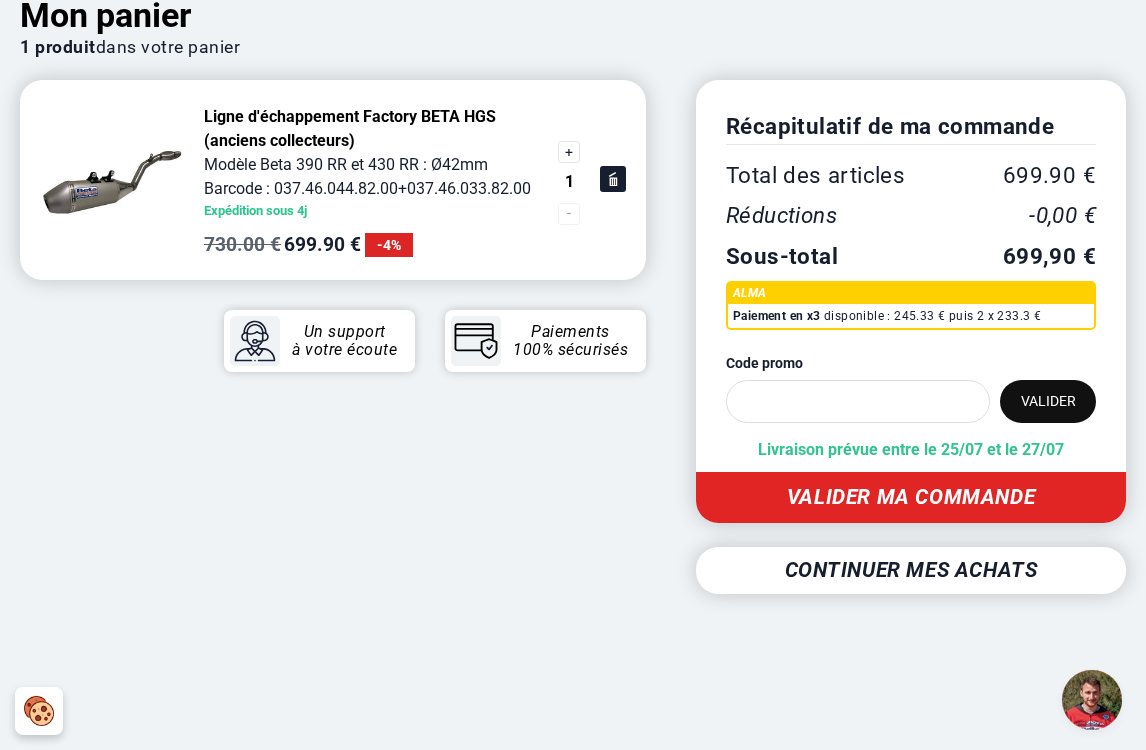 scroll, scrollTop: 0, scrollLeft: 0, axis: both 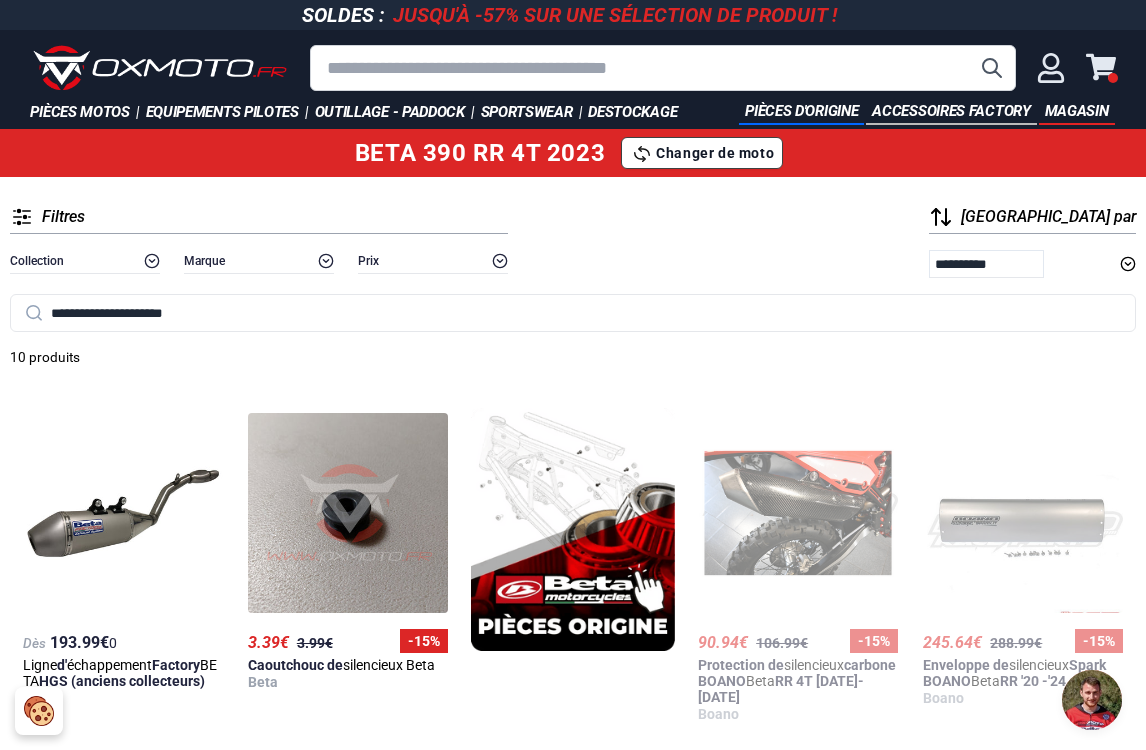 click 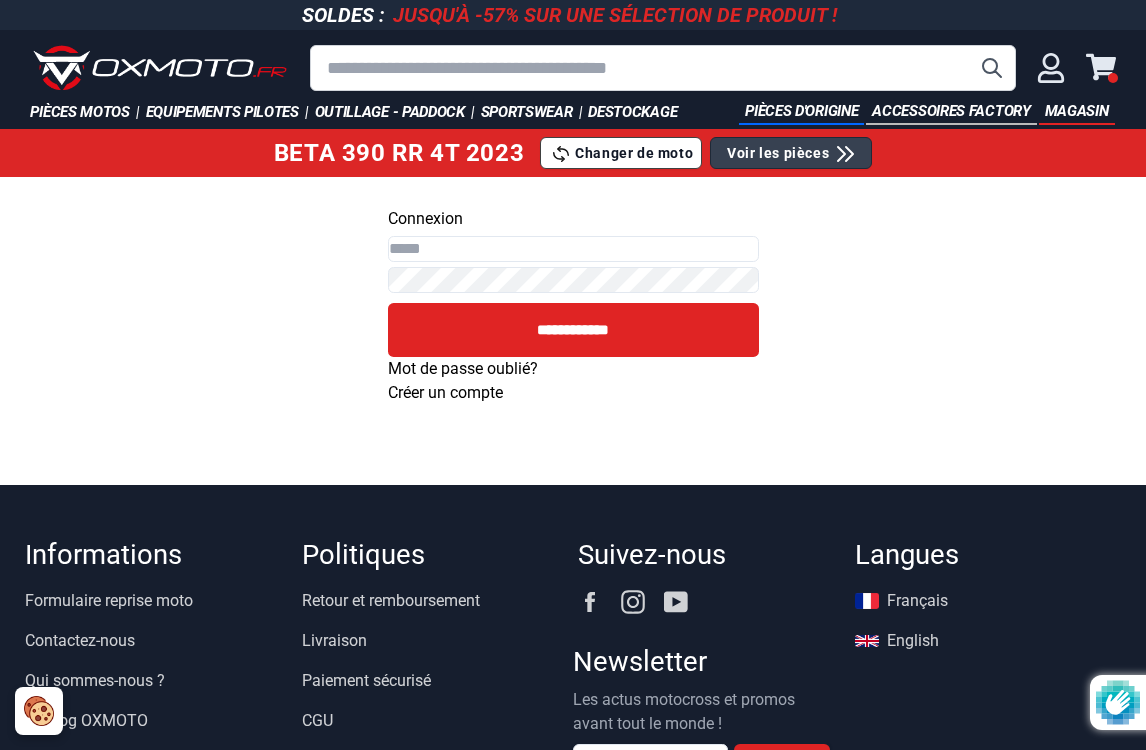 scroll, scrollTop: 0, scrollLeft: 0, axis: both 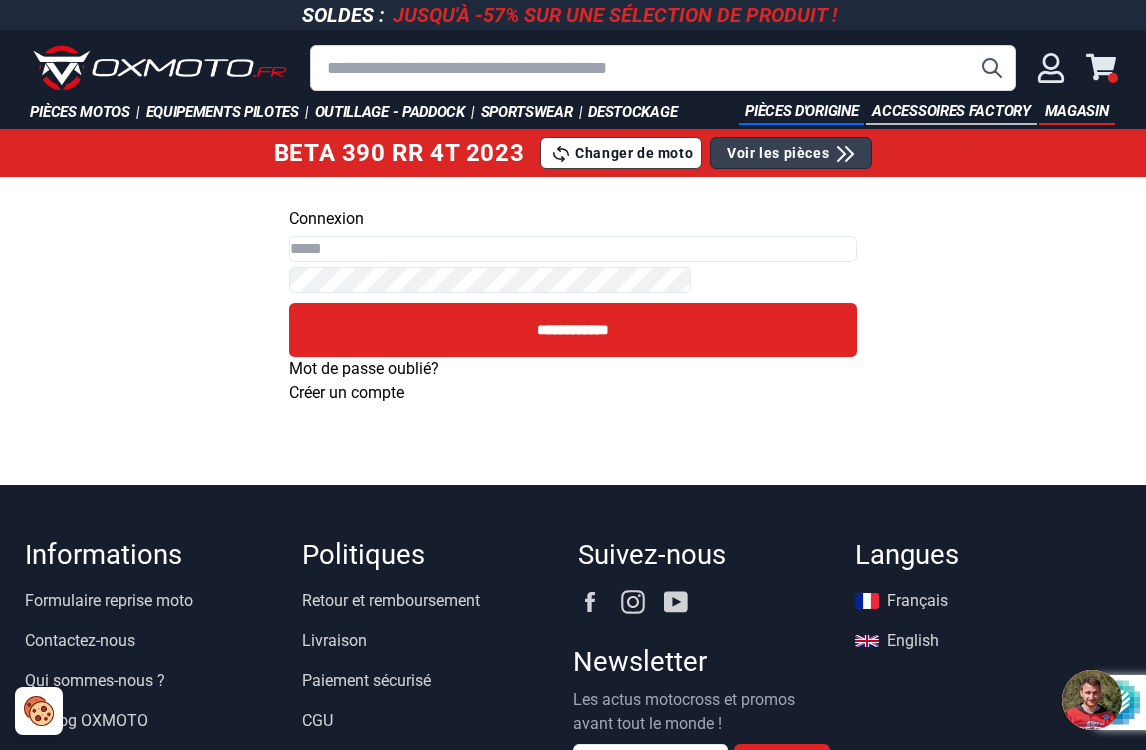 click on "Créer un compte" at bounding box center [346, 392] 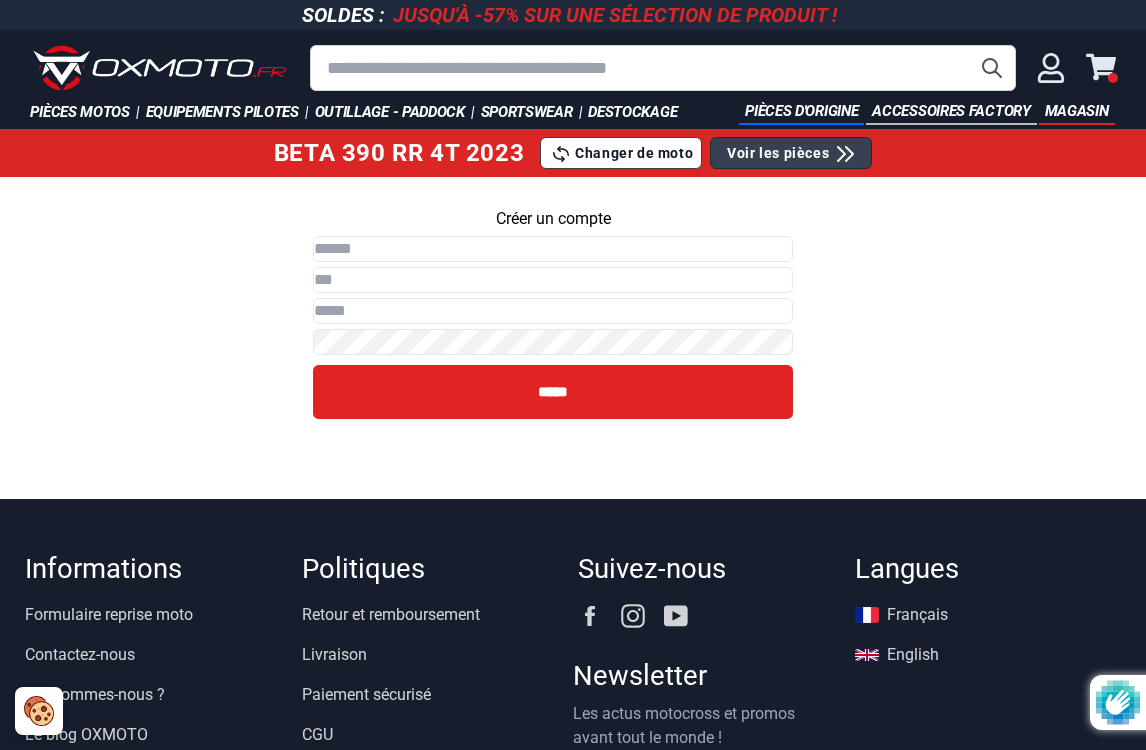 scroll, scrollTop: 6, scrollLeft: 0, axis: vertical 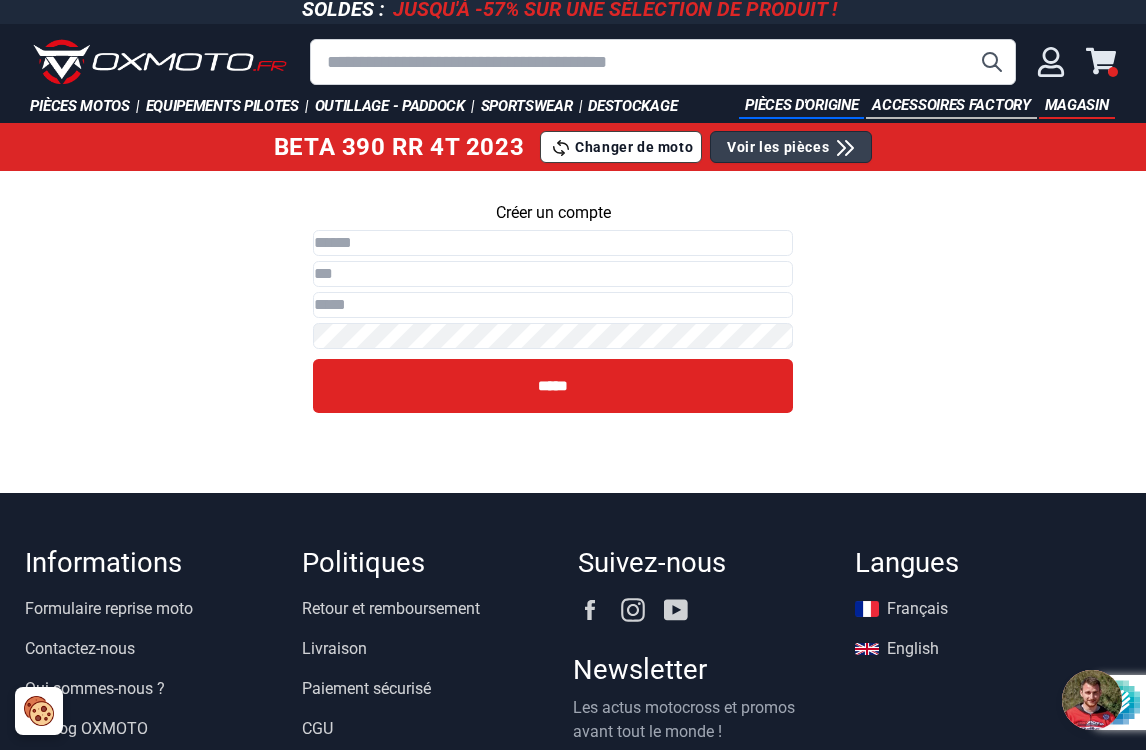 click on "Prénom" at bounding box center (553, 243) 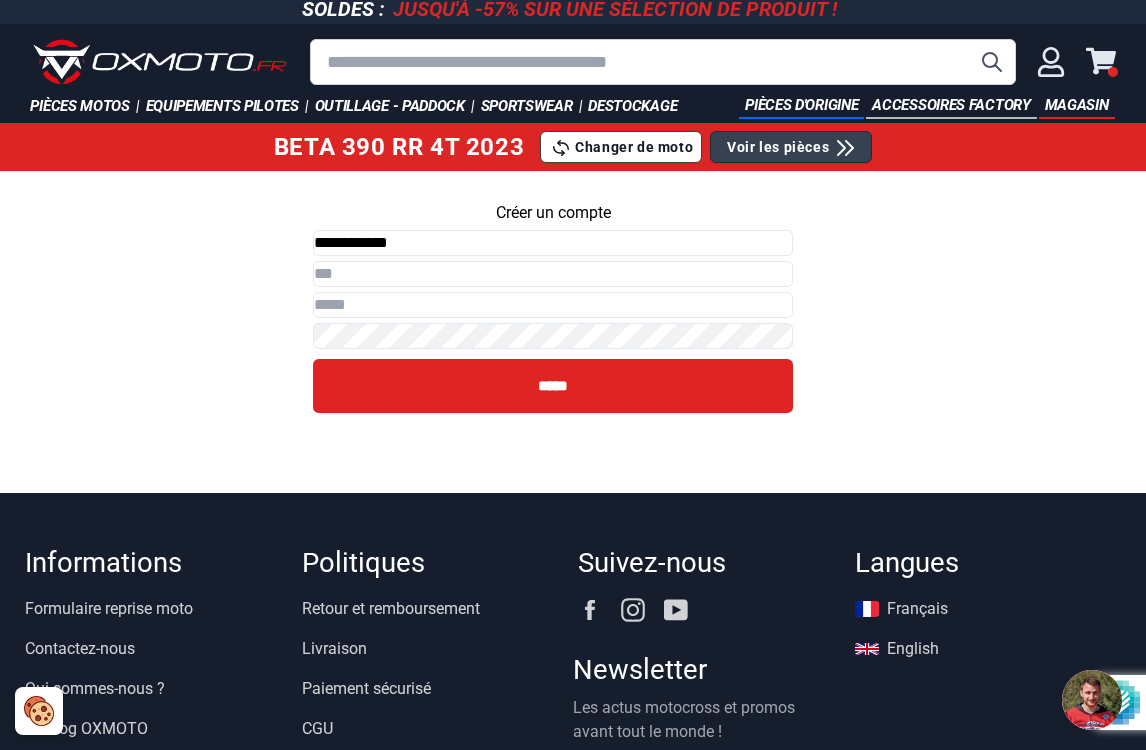 type on "**********" 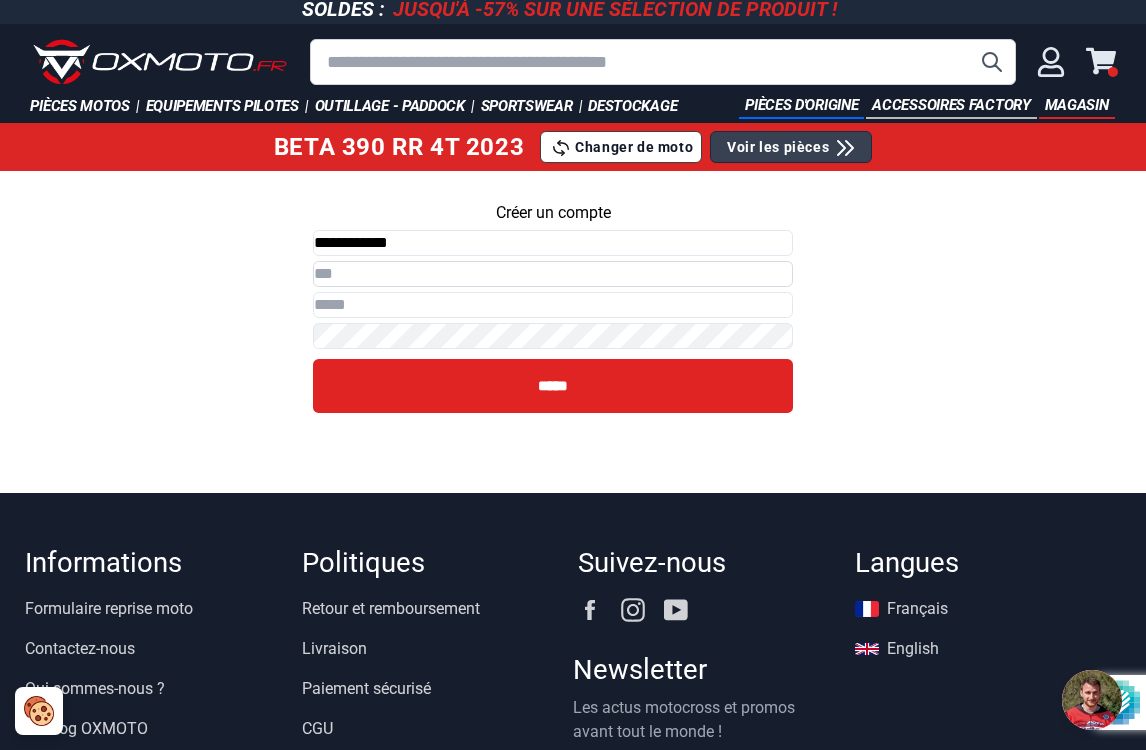 click on "Nom" at bounding box center (553, 274) 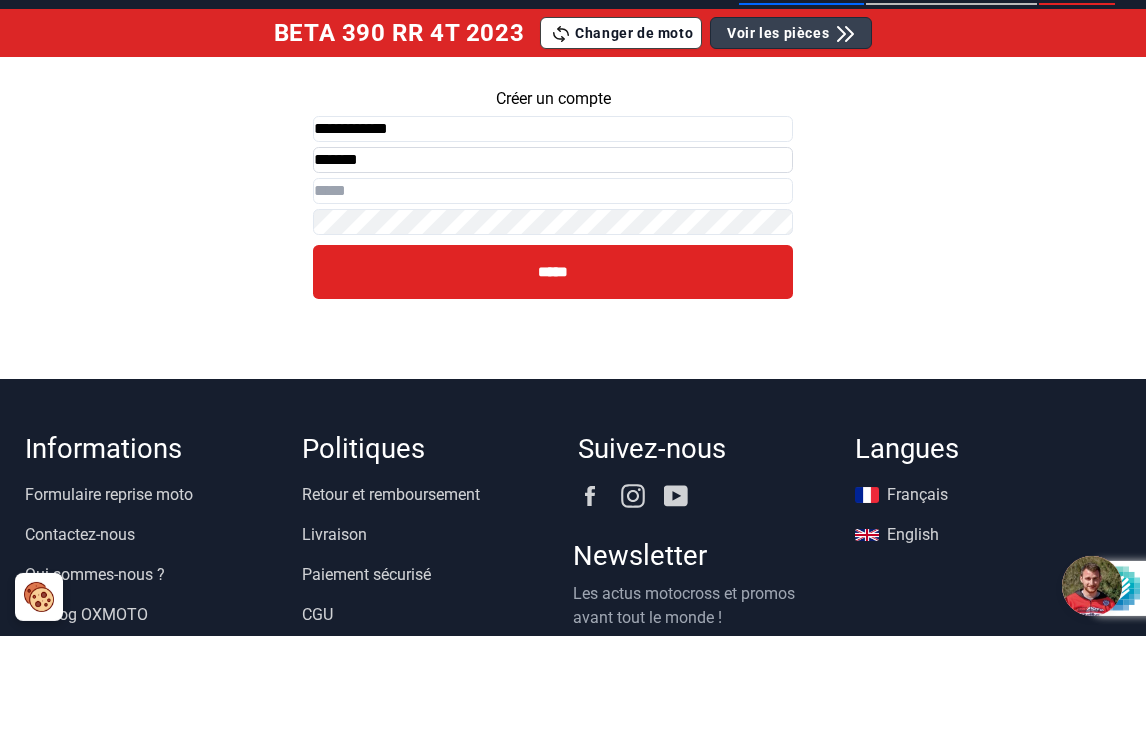 type on "*******" 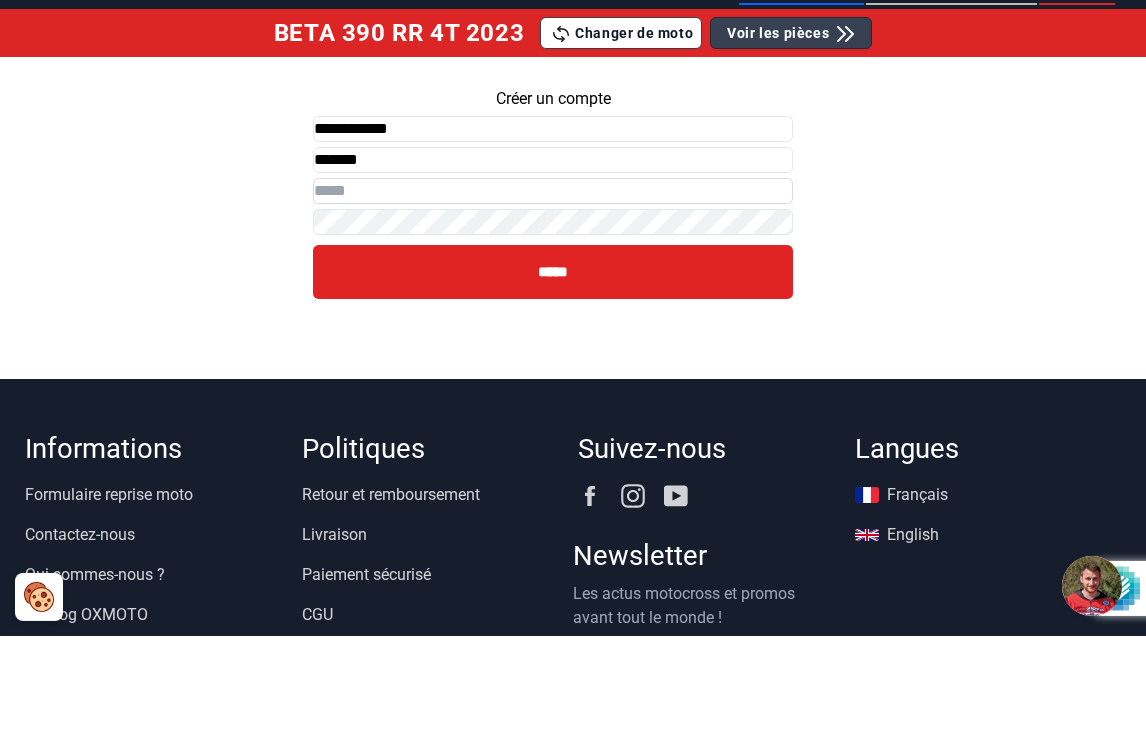 click on "Email" at bounding box center (553, 305) 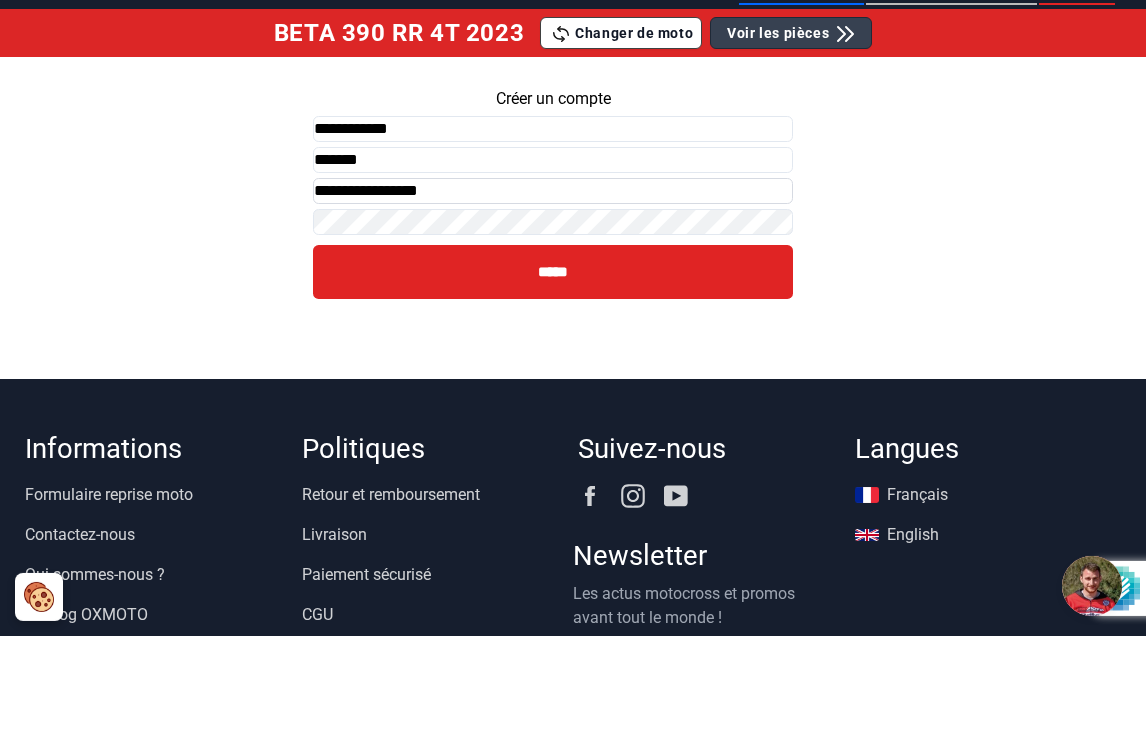 type on "**********" 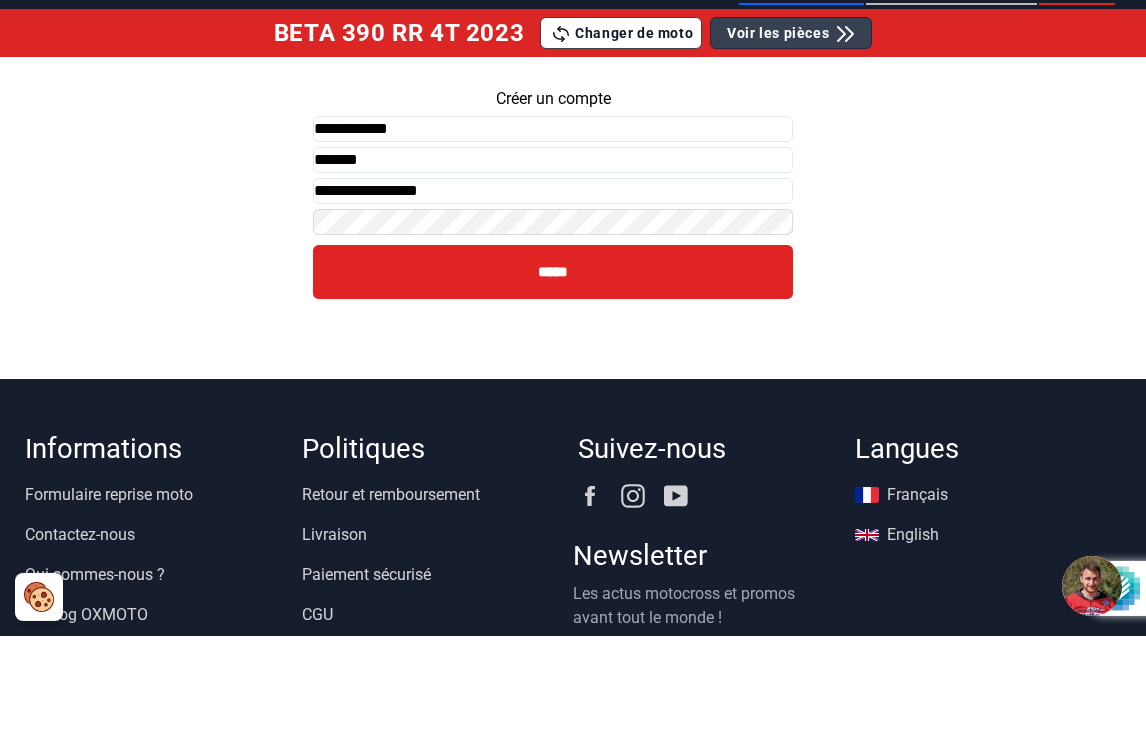 scroll, scrollTop: 120, scrollLeft: 0, axis: vertical 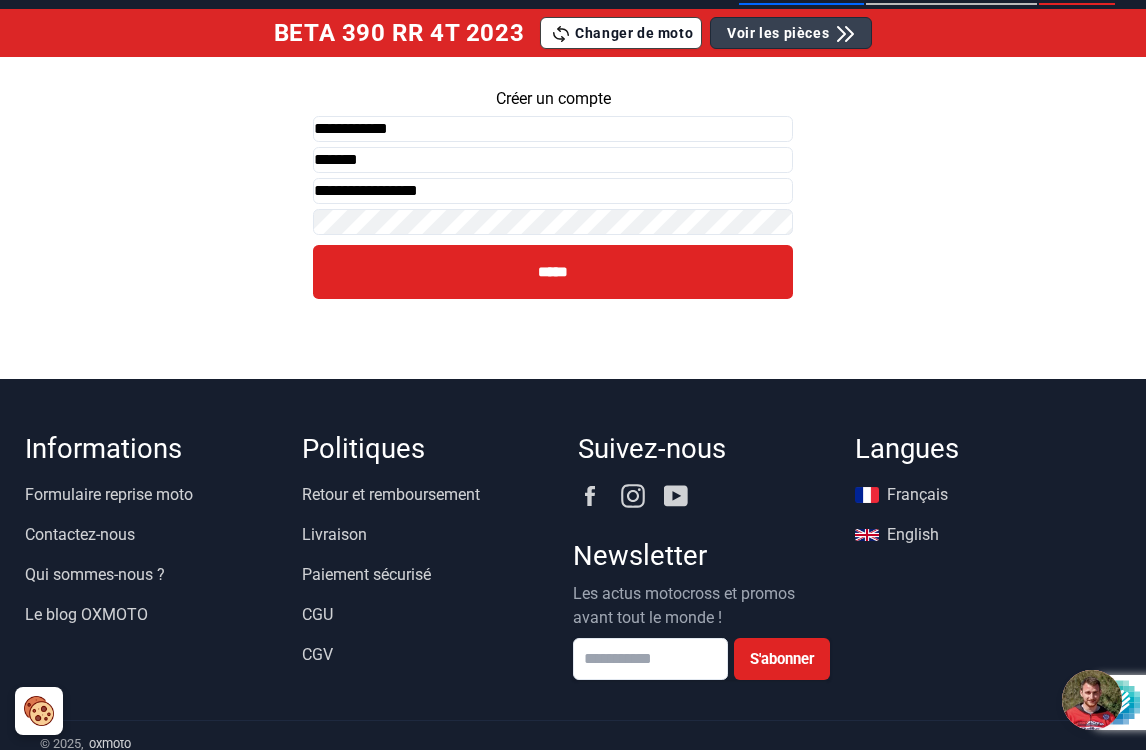 click on "*****" at bounding box center (553, 272) 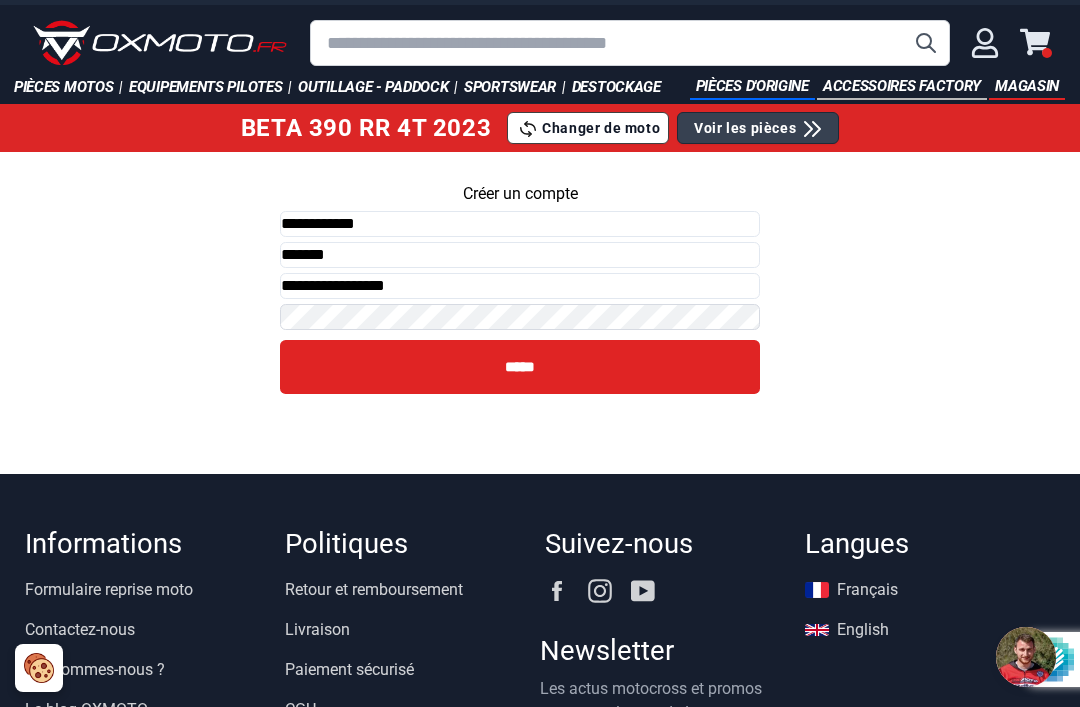 scroll, scrollTop: 14, scrollLeft: 33, axis: both 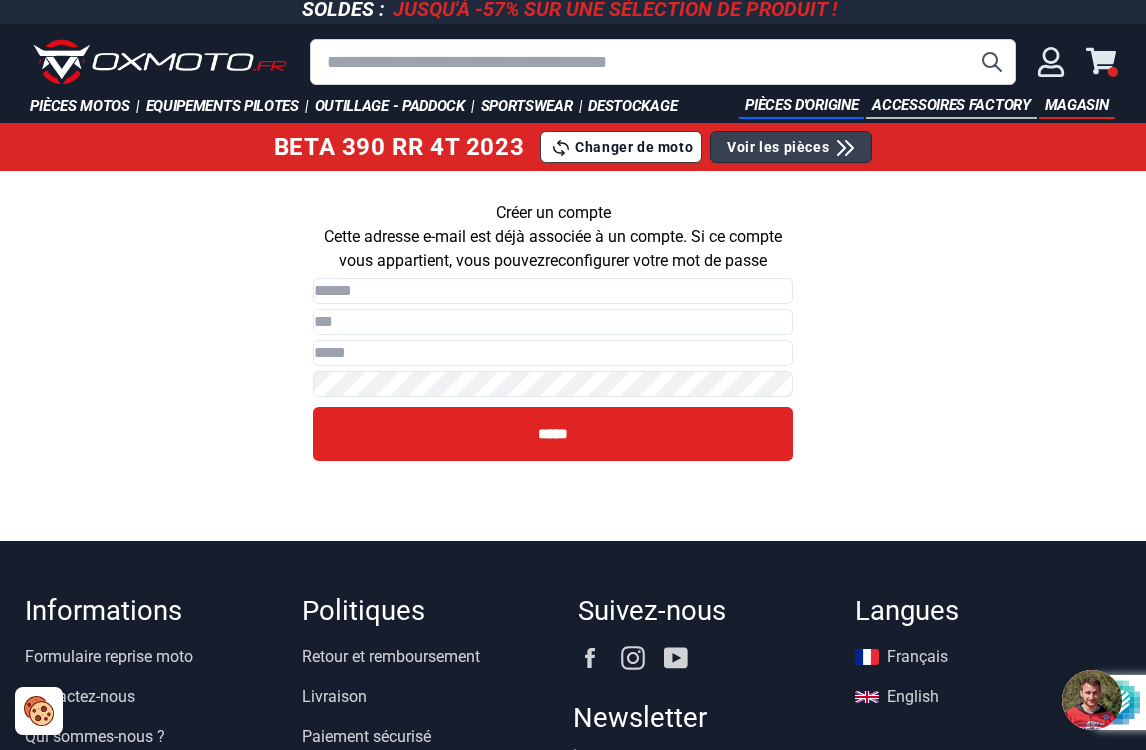 click on "Créer un compte
Cette adresse e-mail est déjà associée à un compte. Si ce compte vous appartient, vous pouvez  reconfigurer votre mot de passe
Prénom
Nom
Email
Mot de passe
*****" at bounding box center (553, 331) 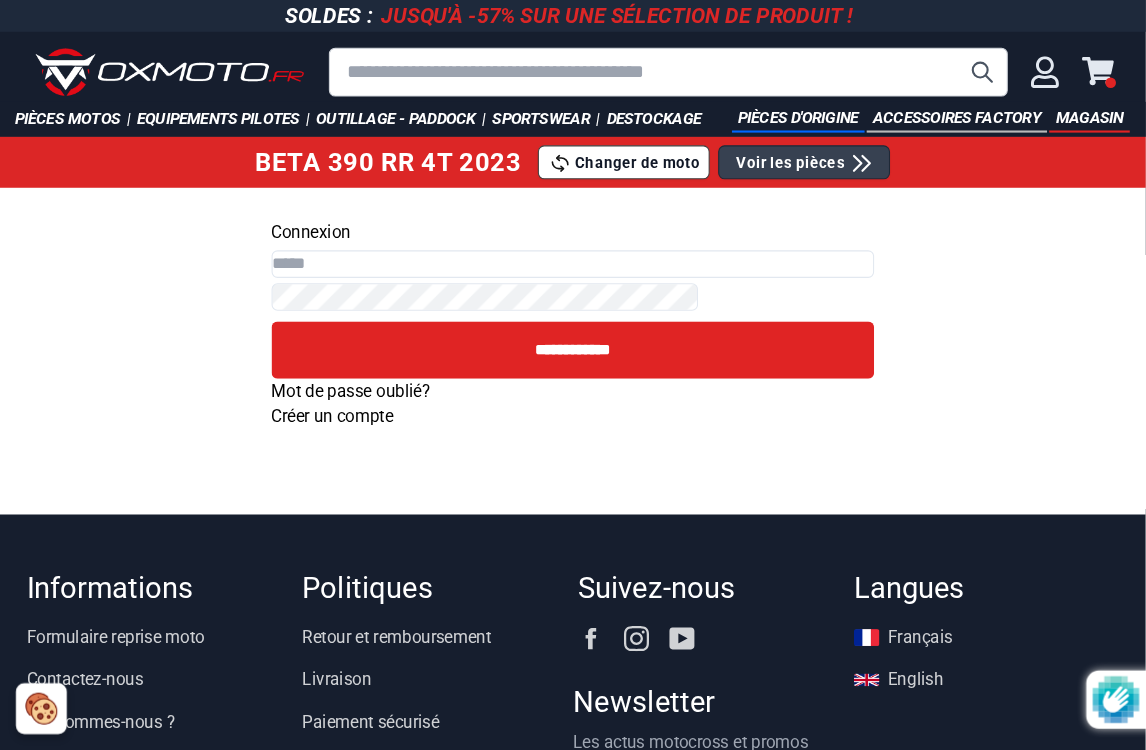 scroll, scrollTop: 25, scrollLeft: 0, axis: vertical 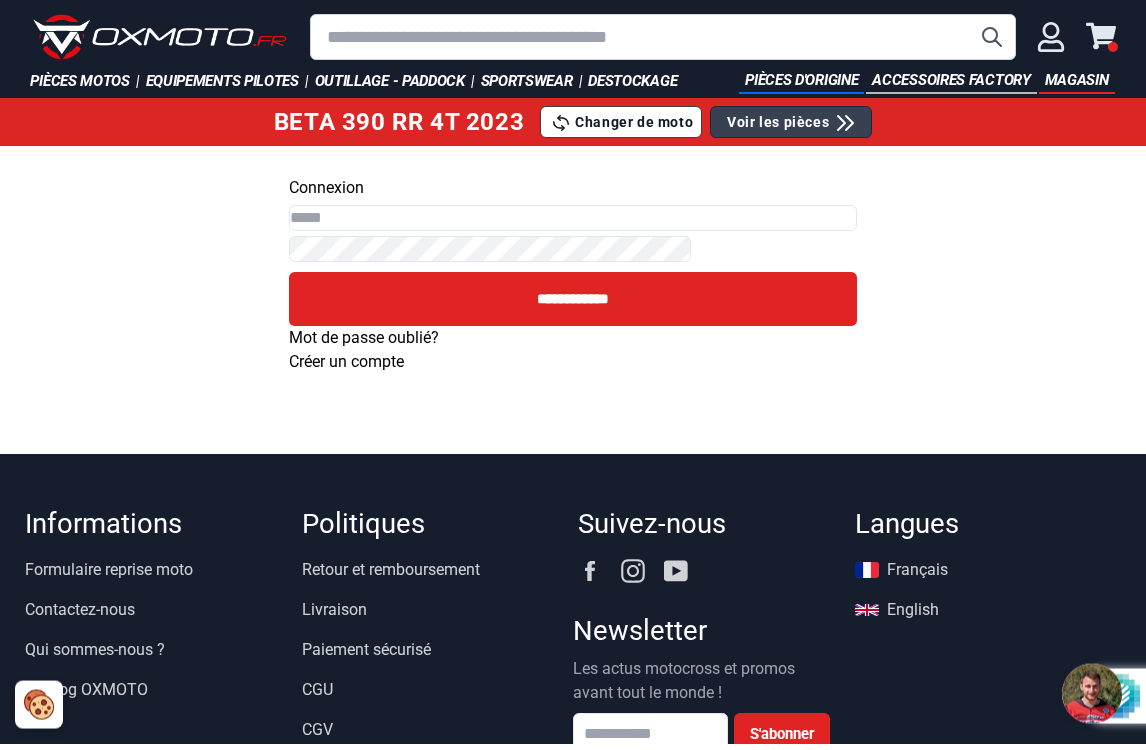 click on "Email" at bounding box center (573, 224) 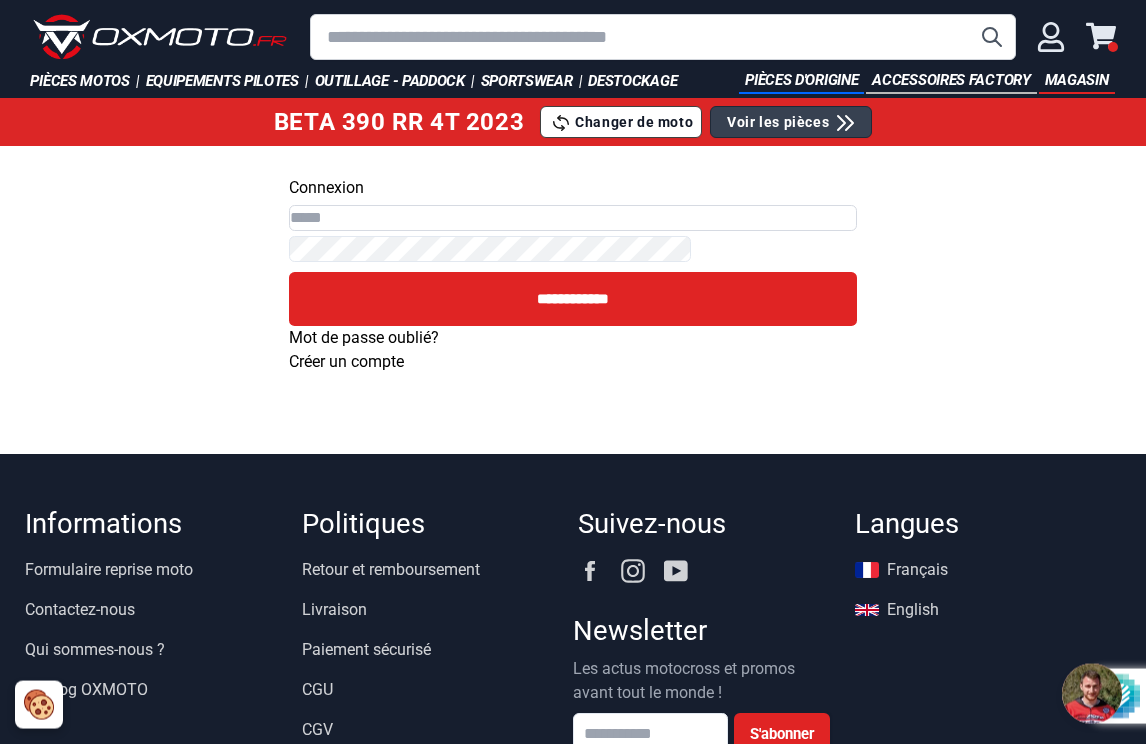 type on "**********" 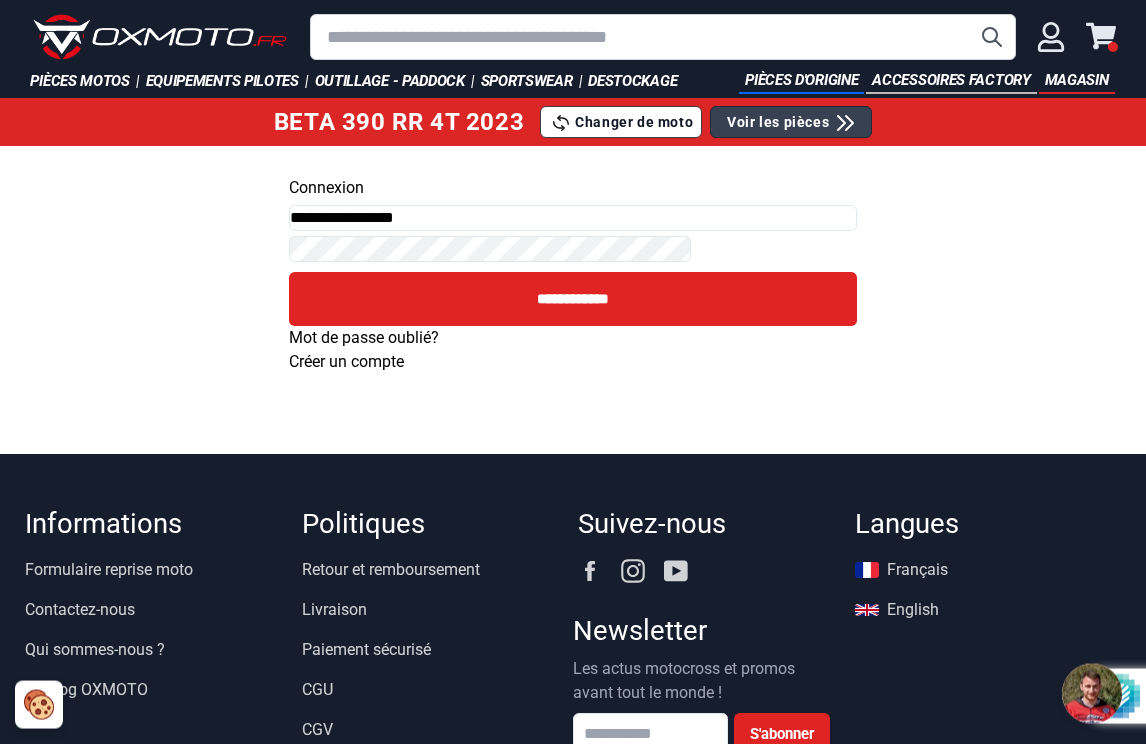 click on "**********" at bounding box center [573, 305] 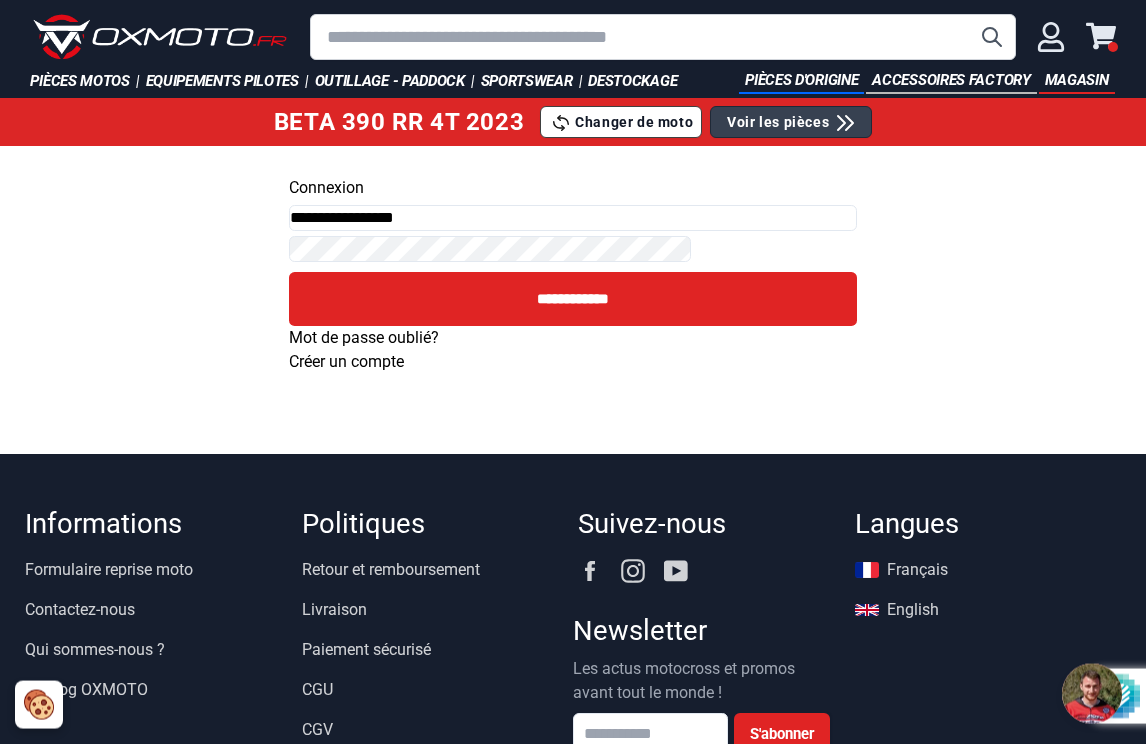 scroll, scrollTop: 25, scrollLeft: 0, axis: vertical 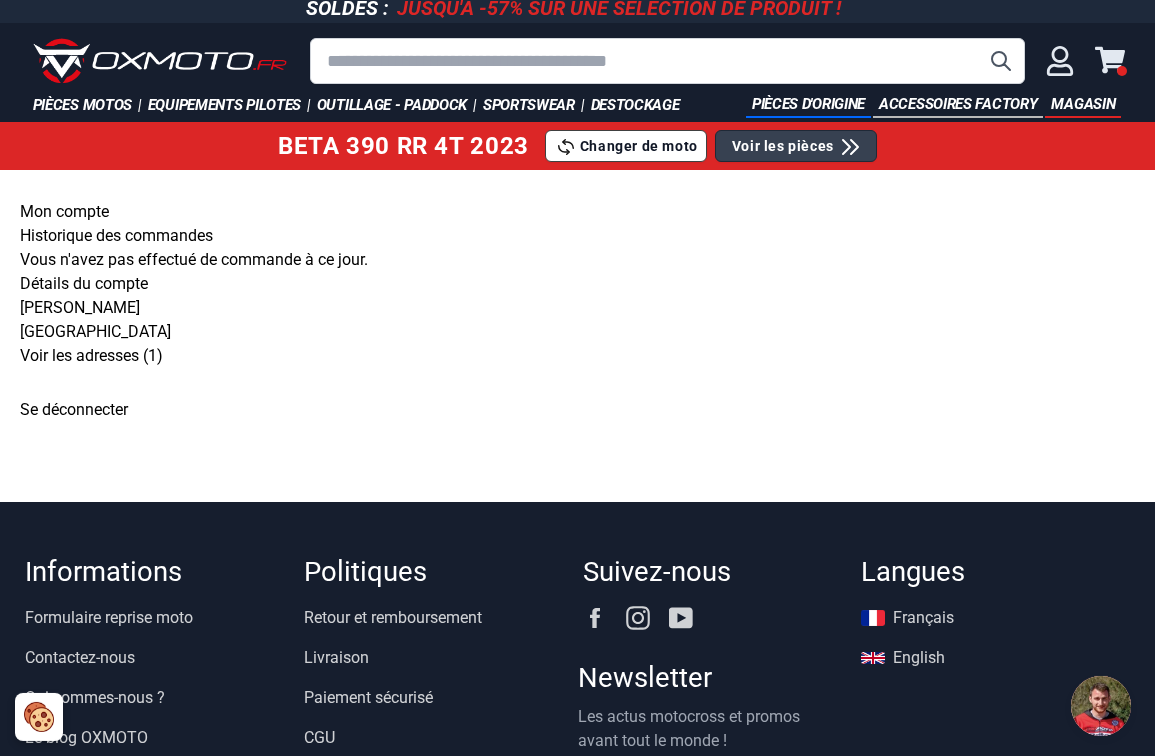 click on "Historique des commandes" at bounding box center (577, 236) 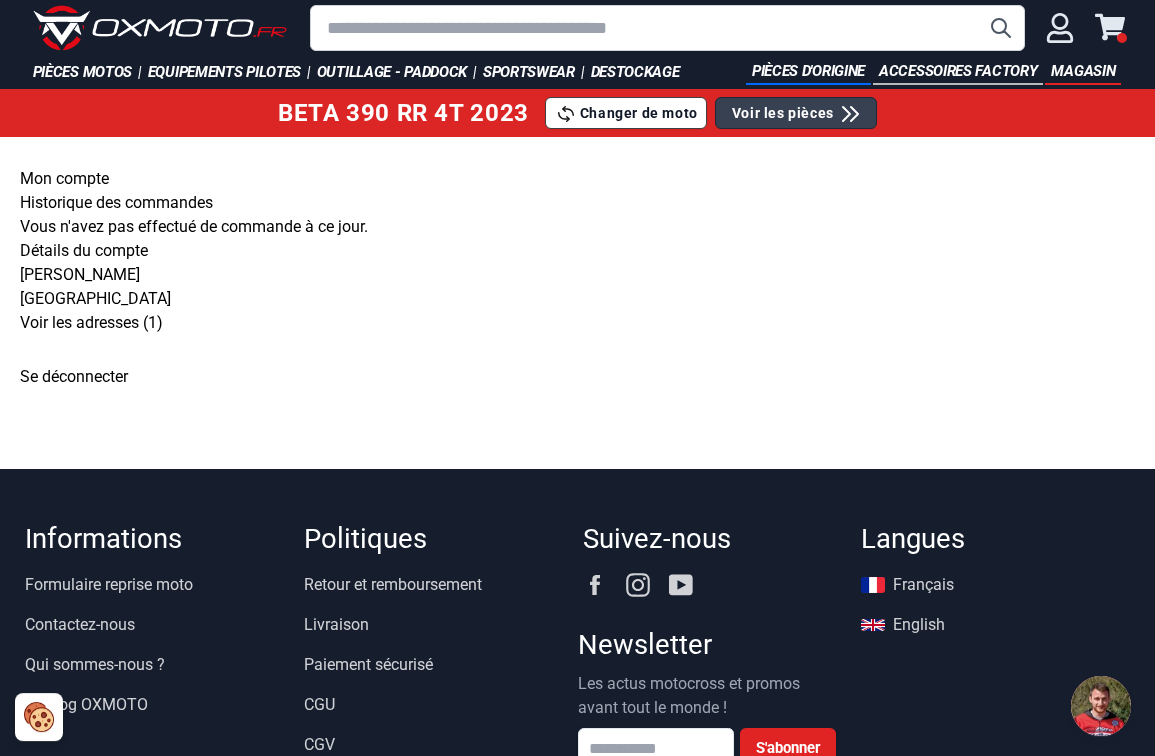 scroll, scrollTop: 41, scrollLeft: 0, axis: vertical 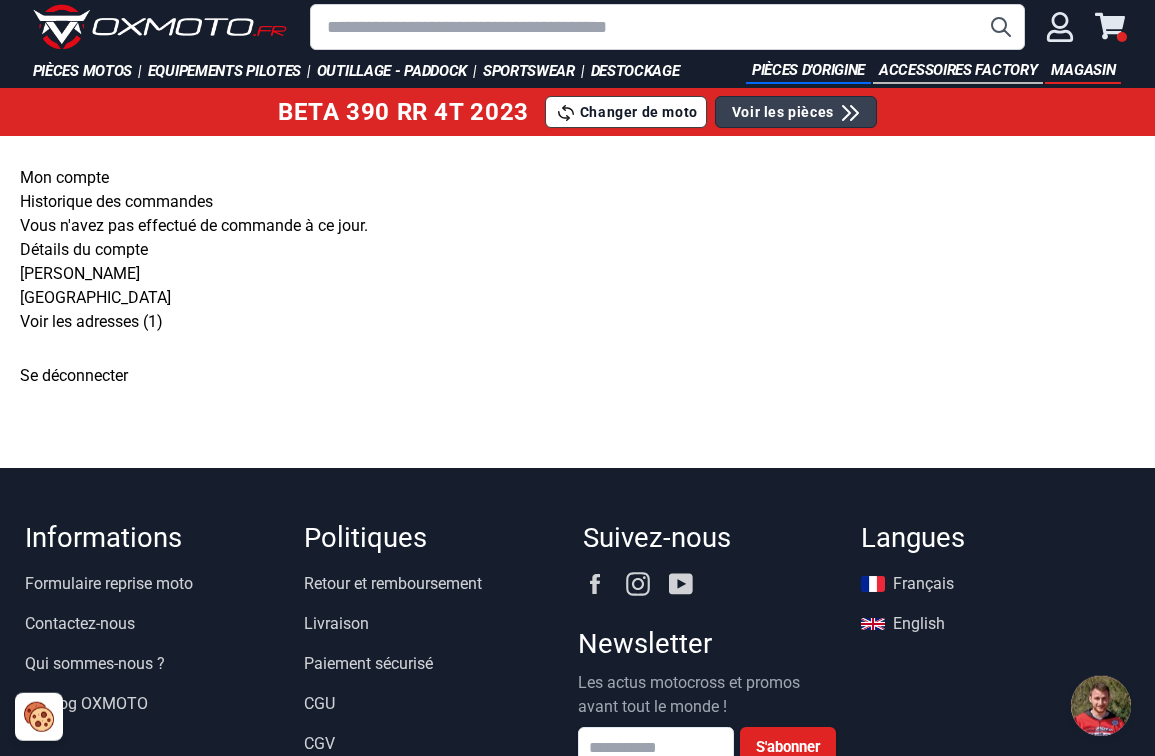 click on "Voir les adresses (1)" at bounding box center (91, 321) 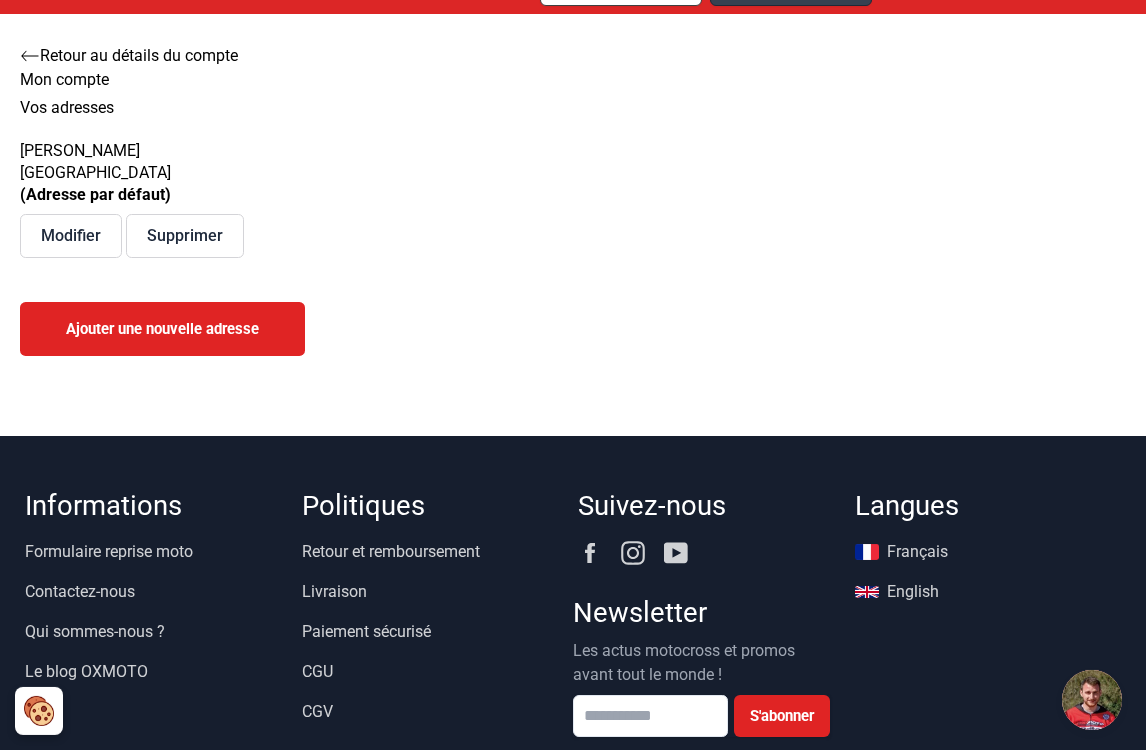 scroll, scrollTop: 166, scrollLeft: 0, axis: vertical 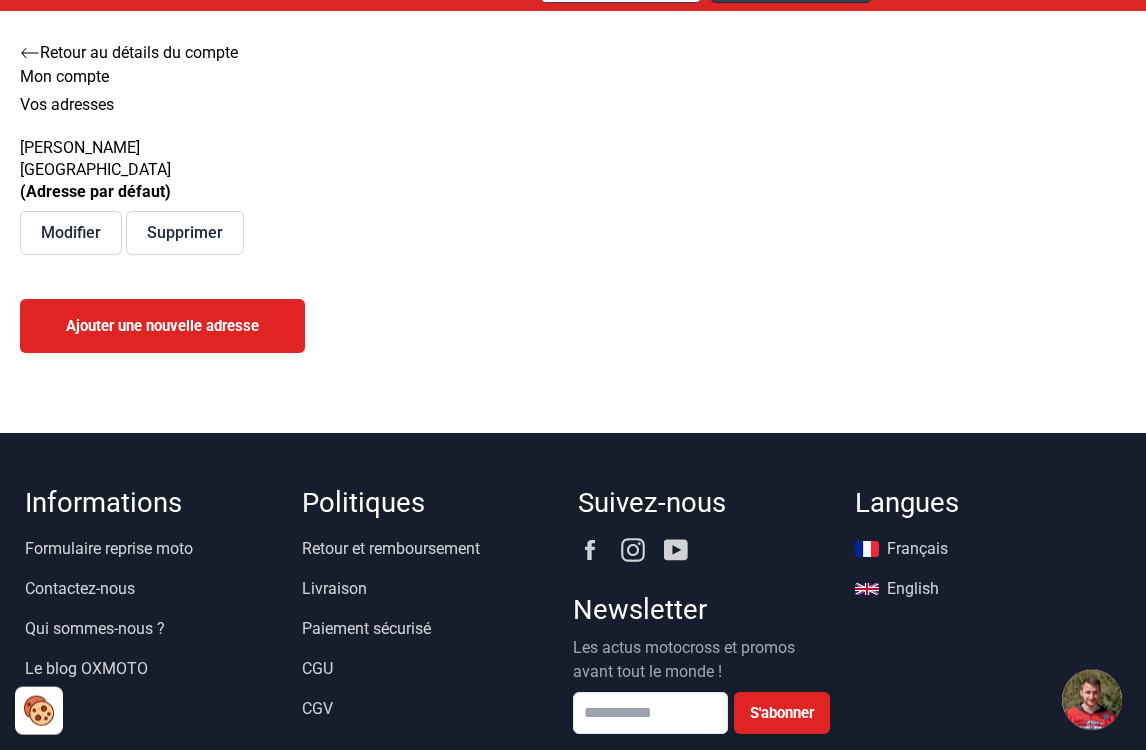 click on "(Adresse par défaut)" at bounding box center (95, 191) 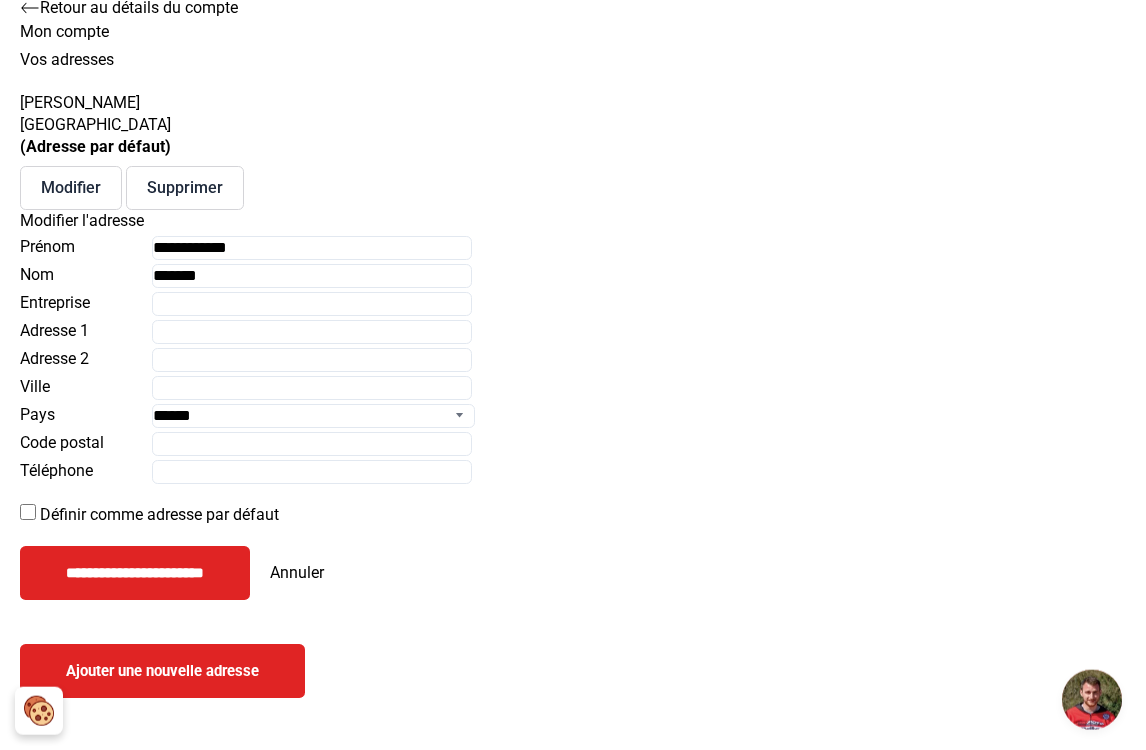 scroll, scrollTop: 212, scrollLeft: 0, axis: vertical 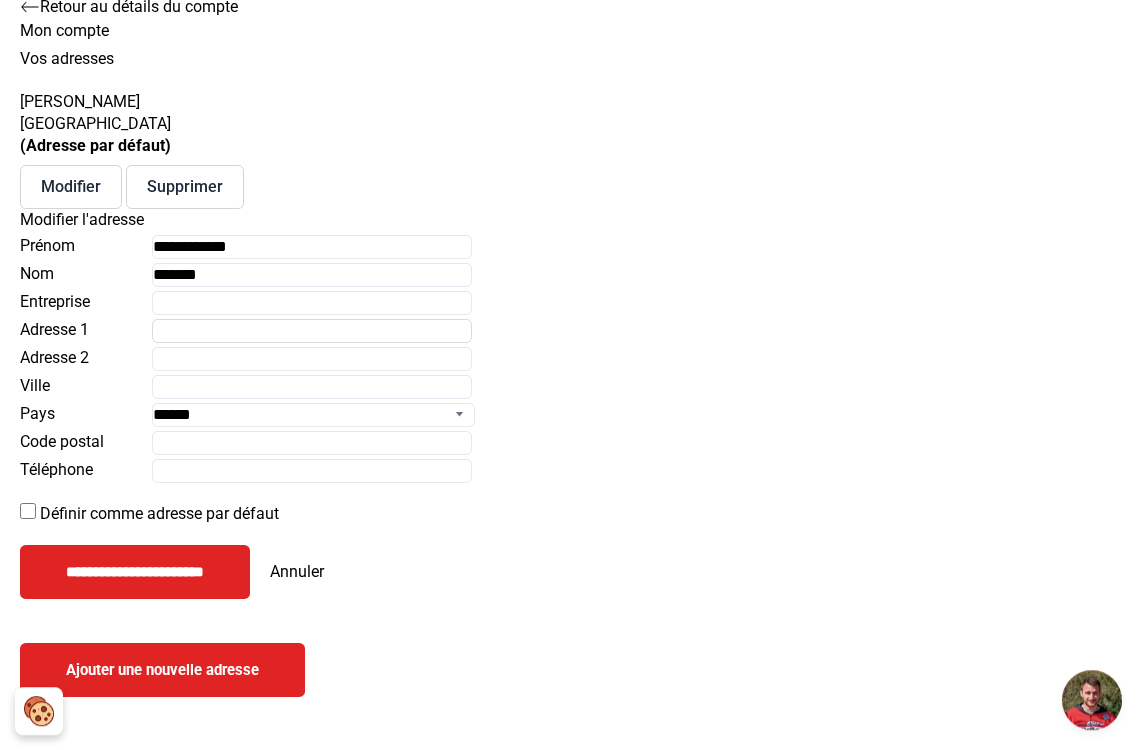 click on "Adresse 1" at bounding box center (312, 331) 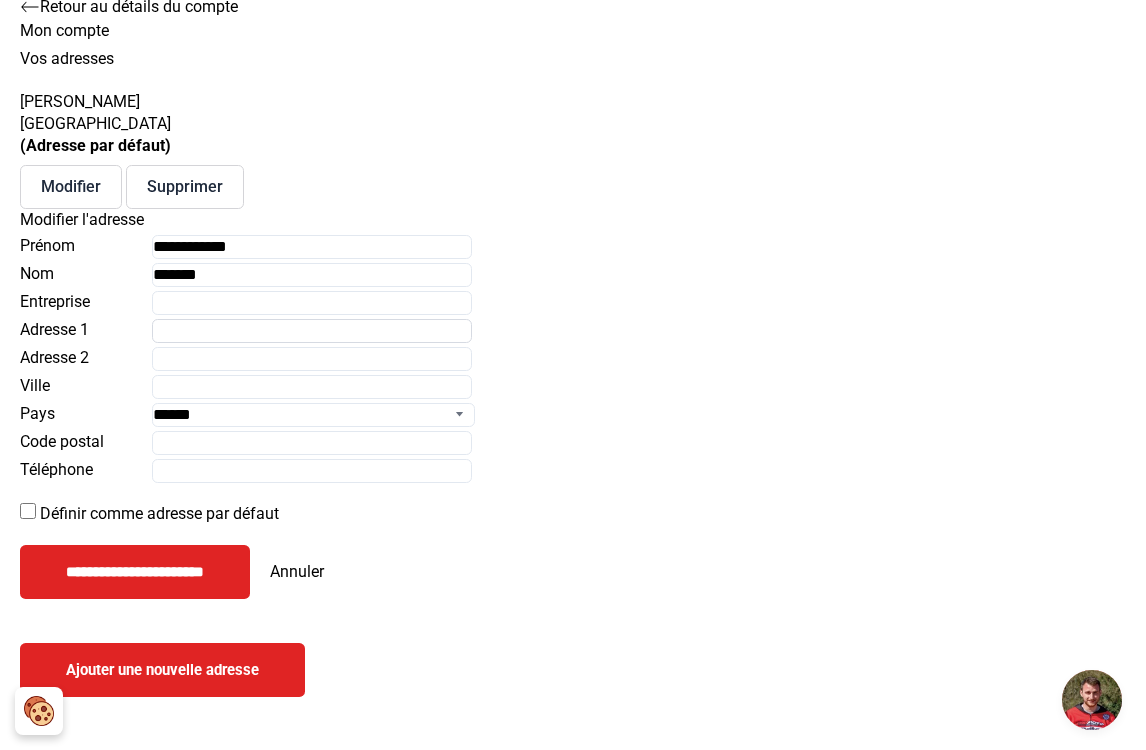 scroll, scrollTop: 212, scrollLeft: 0, axis: vertical 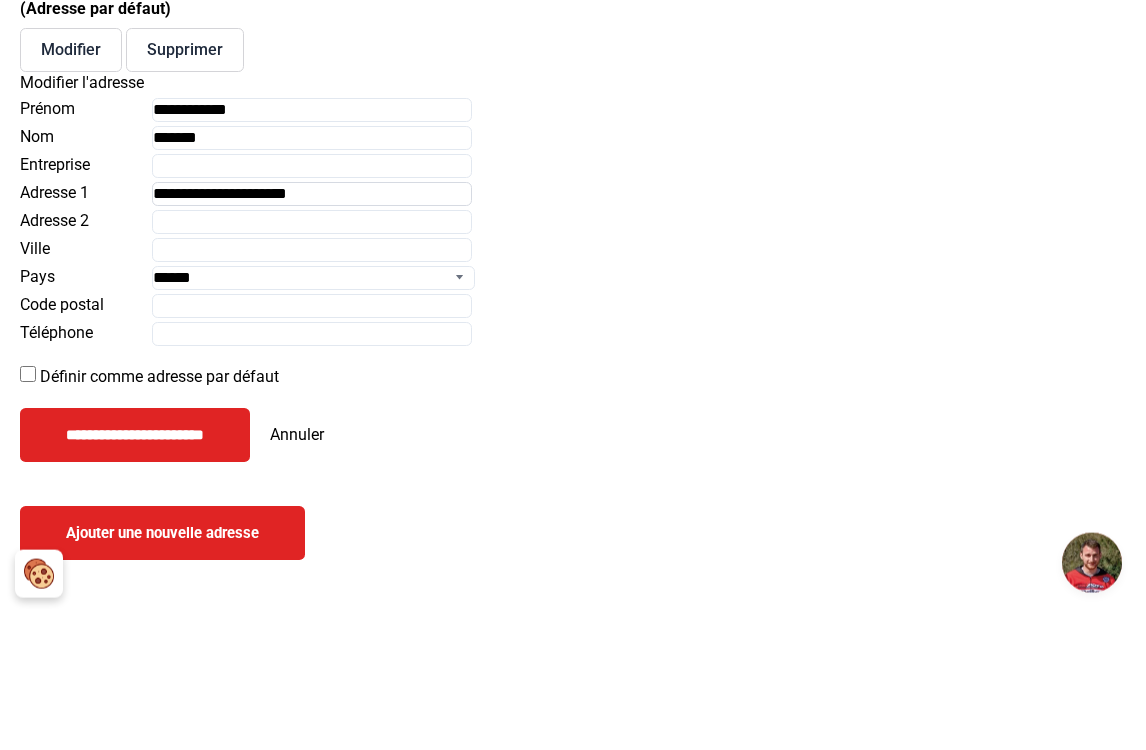 type on "**********" 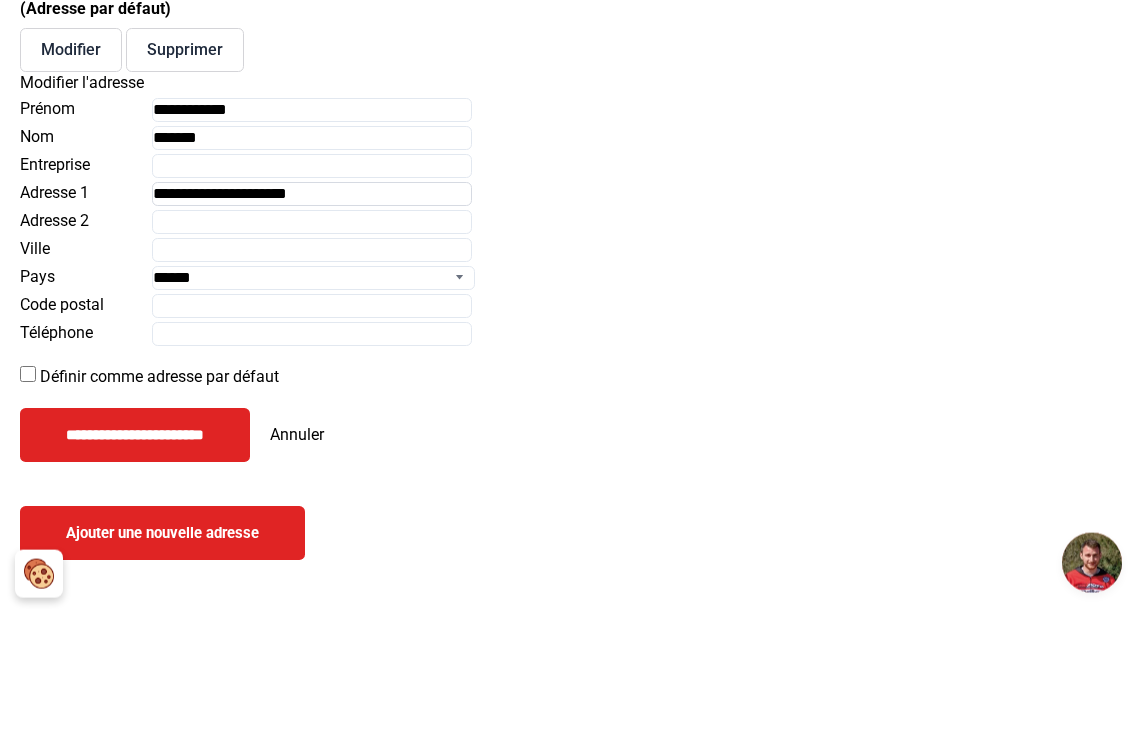 click on "**********" at bounding box center [135, 572] 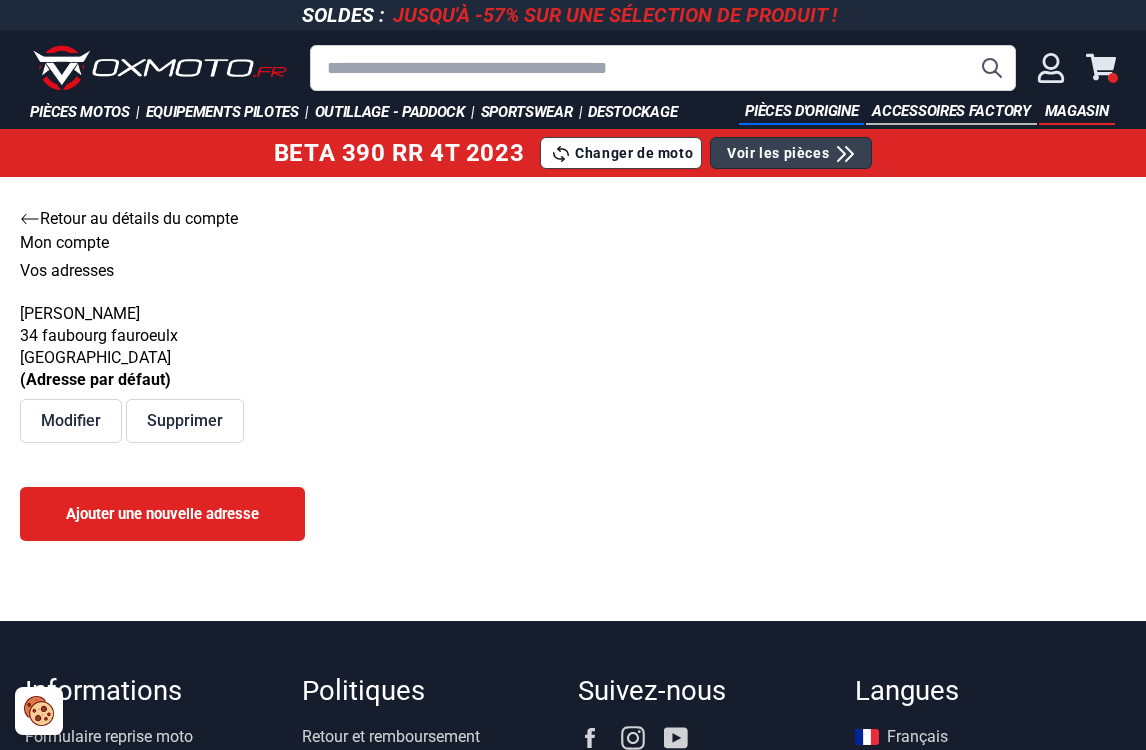 scroll, scrollTop: 0, scrollLeft: 0, axis: both 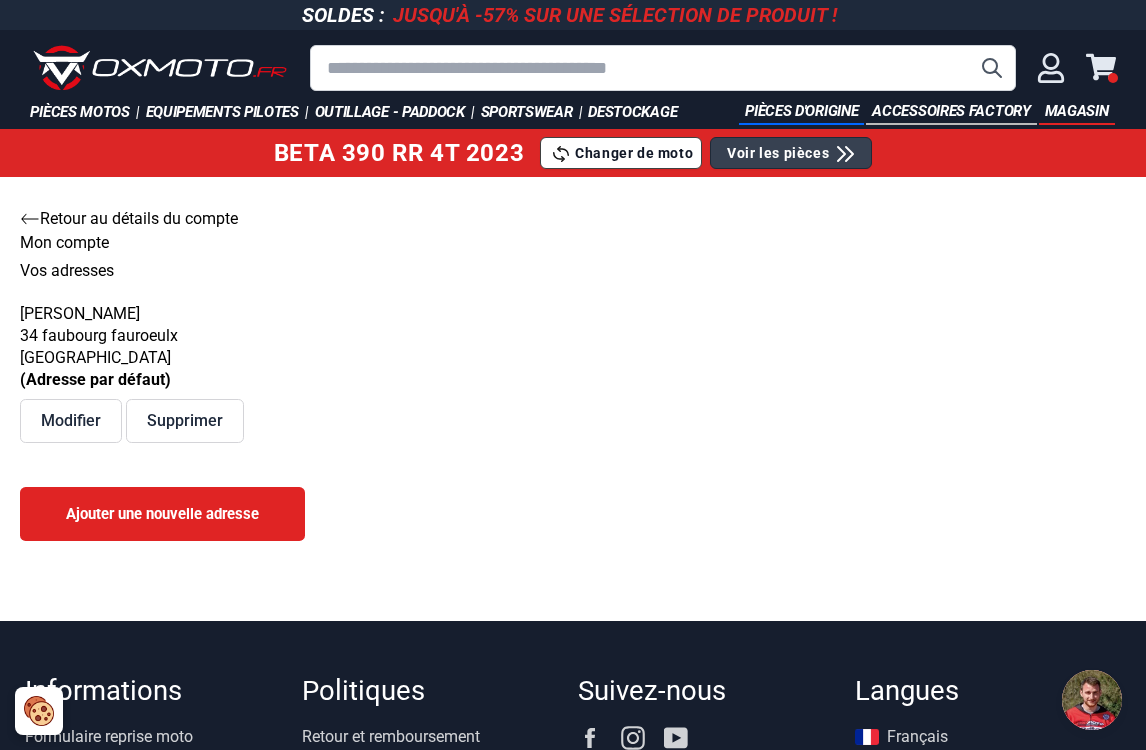 click on "Modifier" at bounding box center [71, 421] 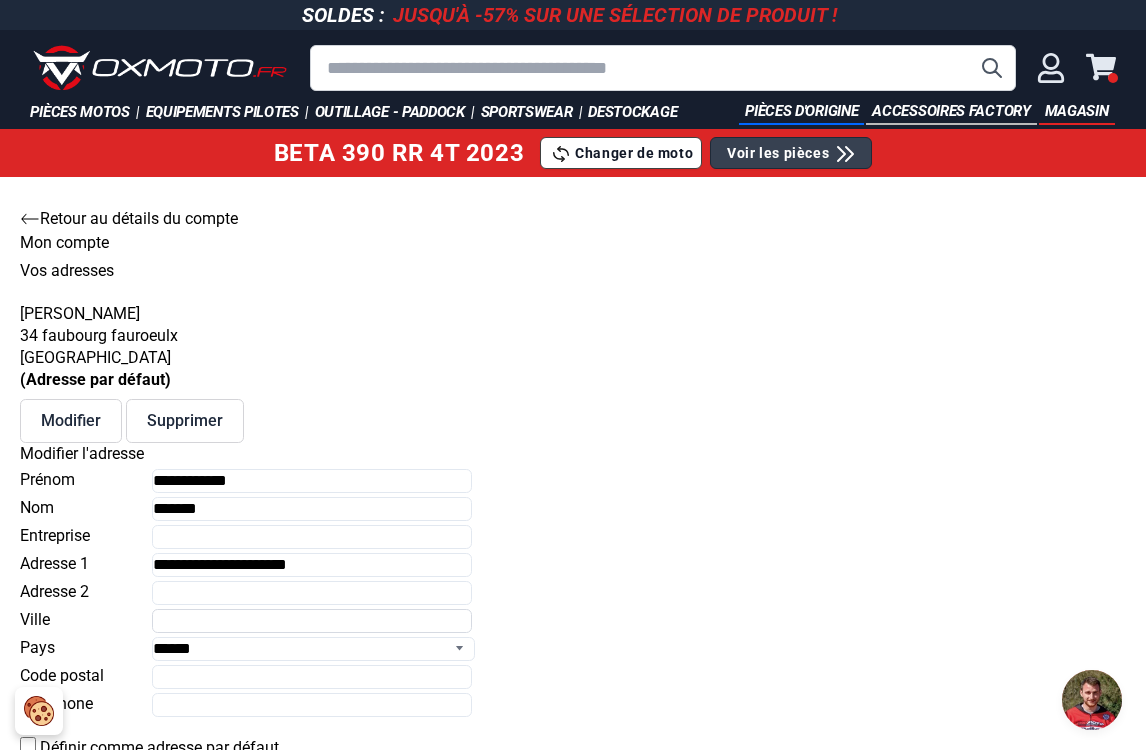 click on "Ville" at bounding box center [312, 621] 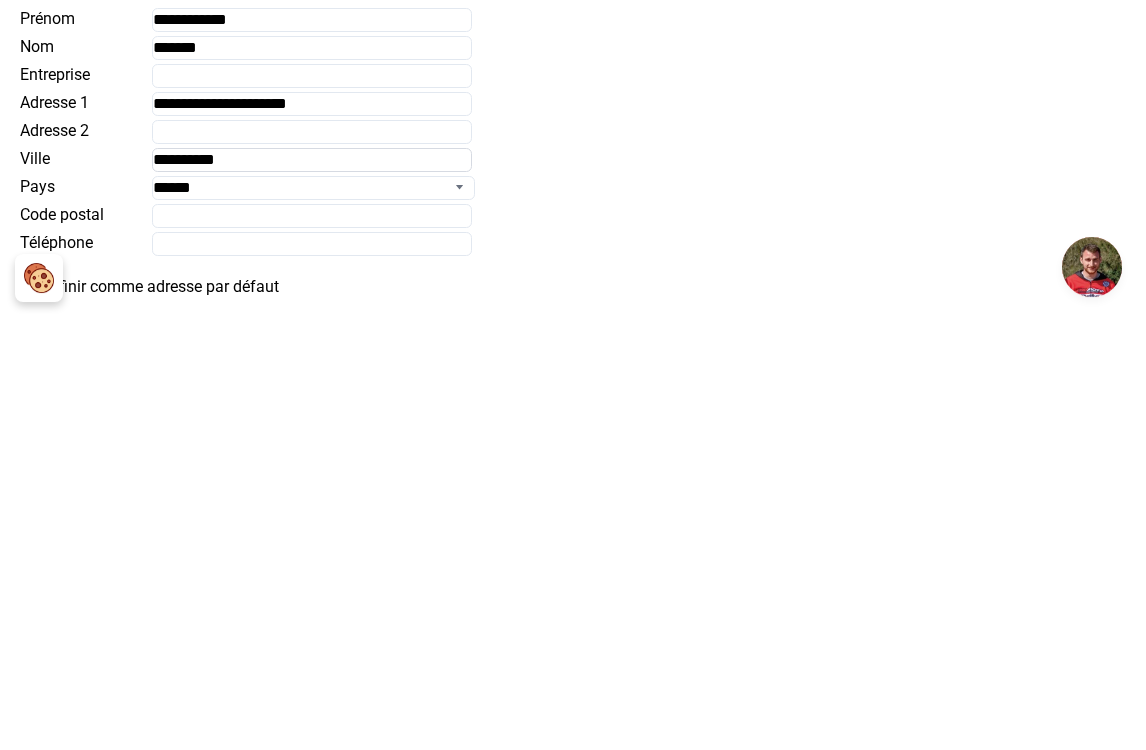 type on "**********" 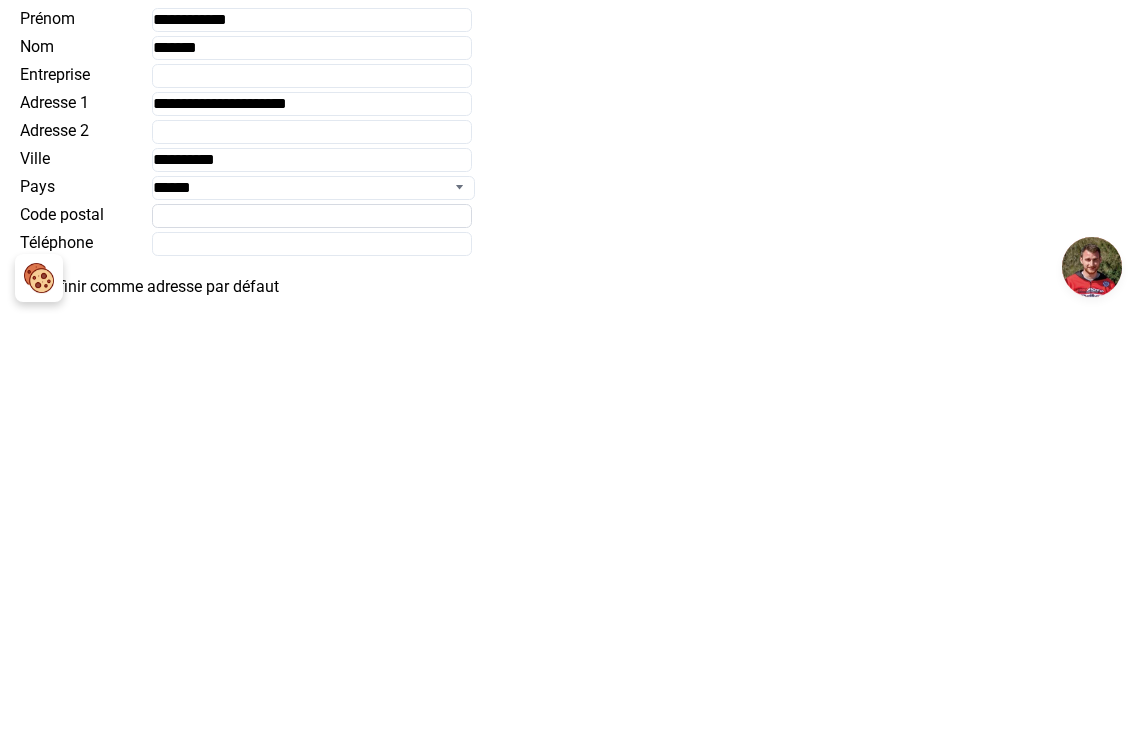 click on "Code postal" at bounding box center [312, 649] 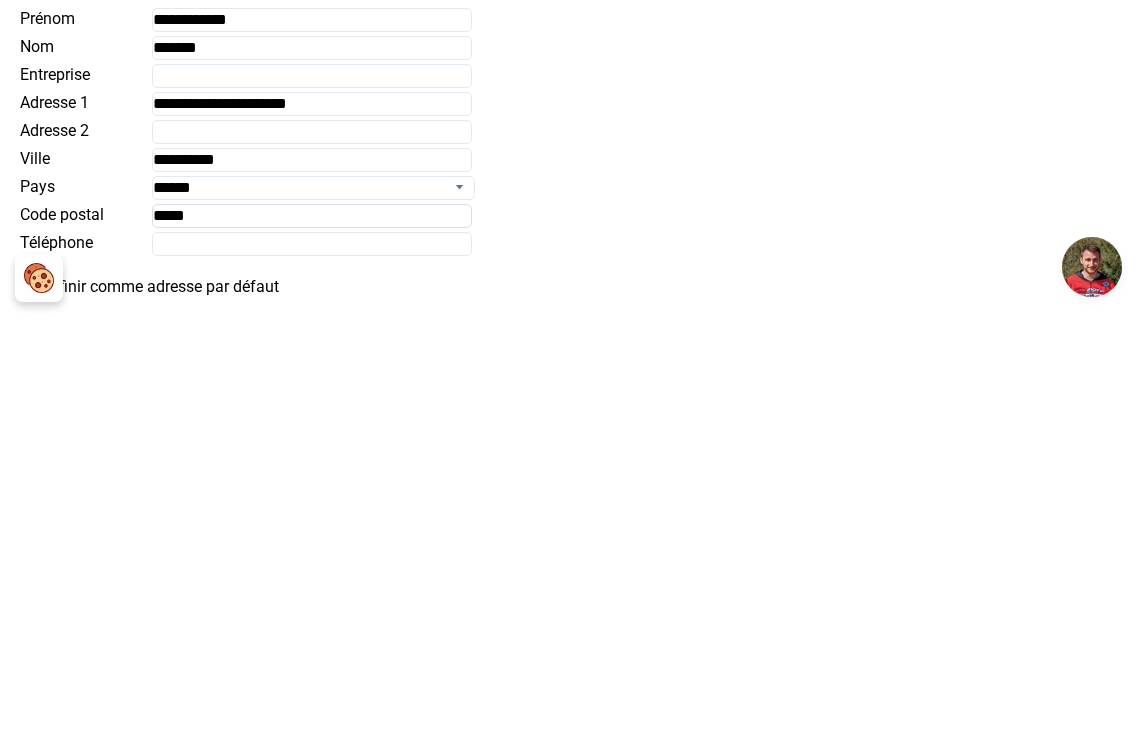 type on "*****" 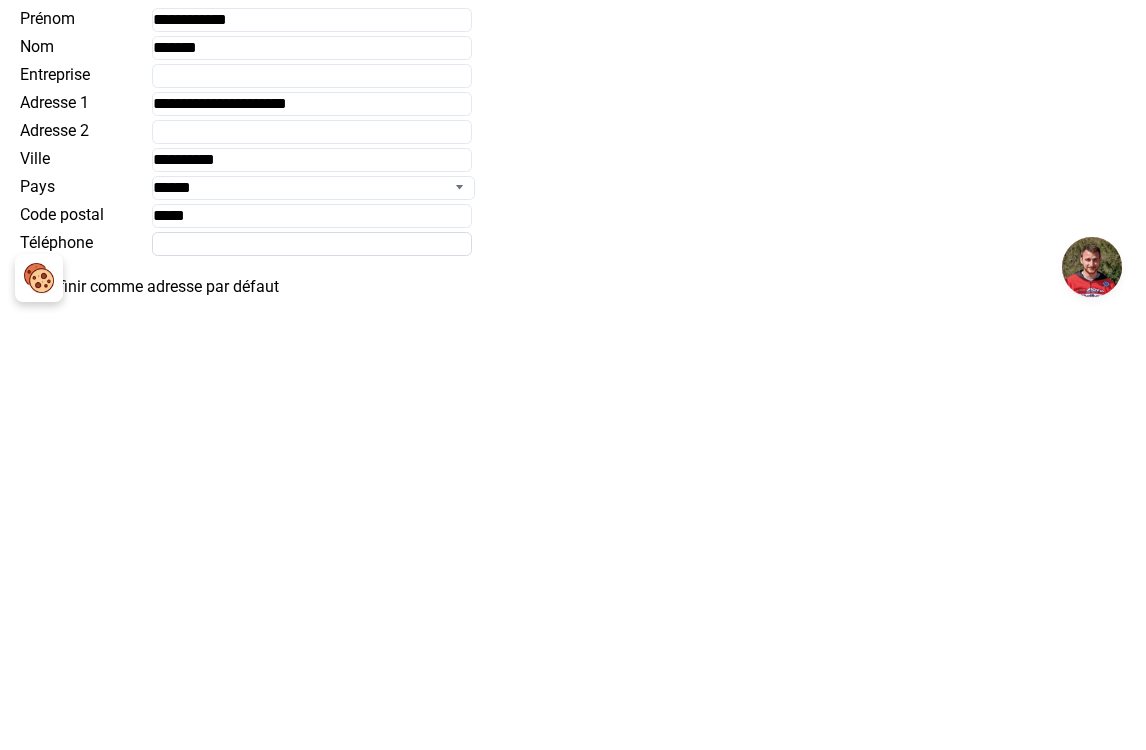 click on "Téléphone" at bounding box center (312, 677) 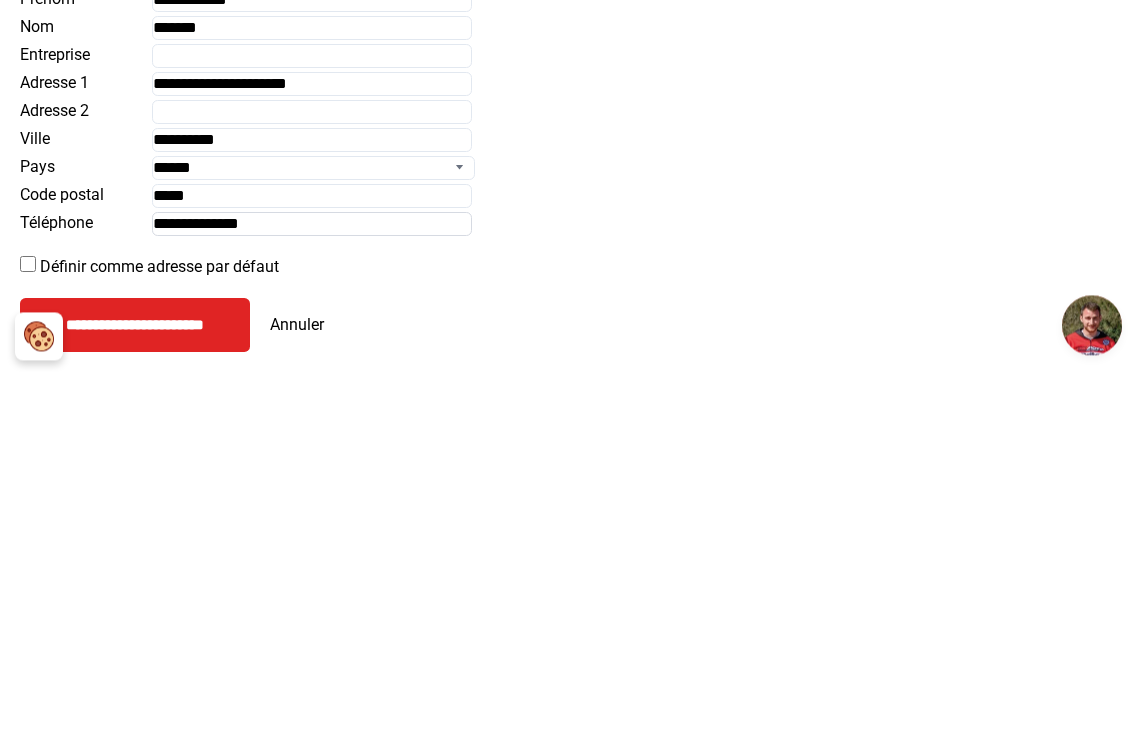 scroll, scrollTop: 110, scrollLeft: 0, axis: vertical 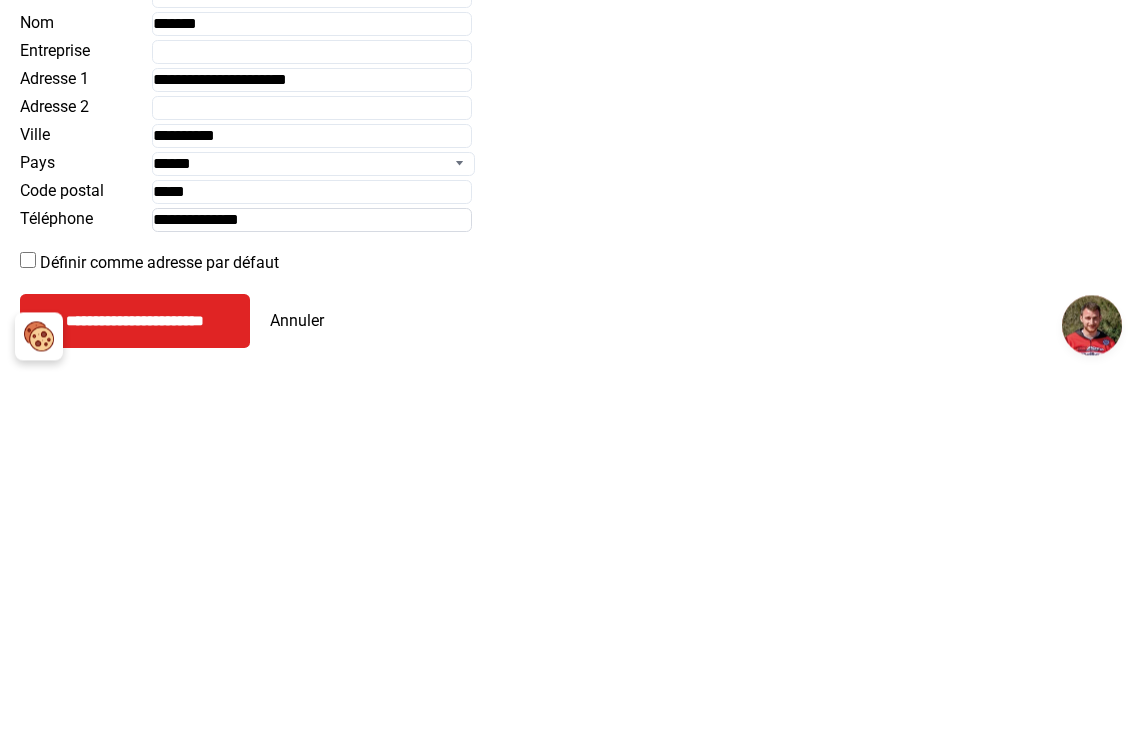 type on "**********" 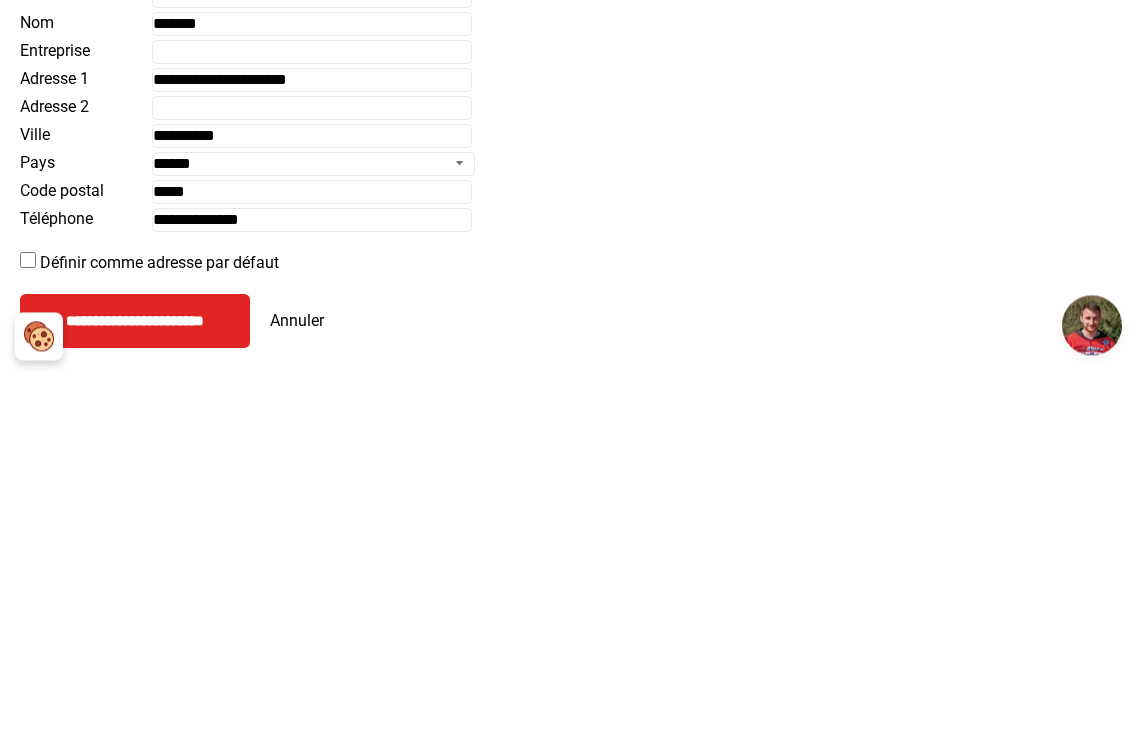 click on "**********" at bounding box center (135, 696) 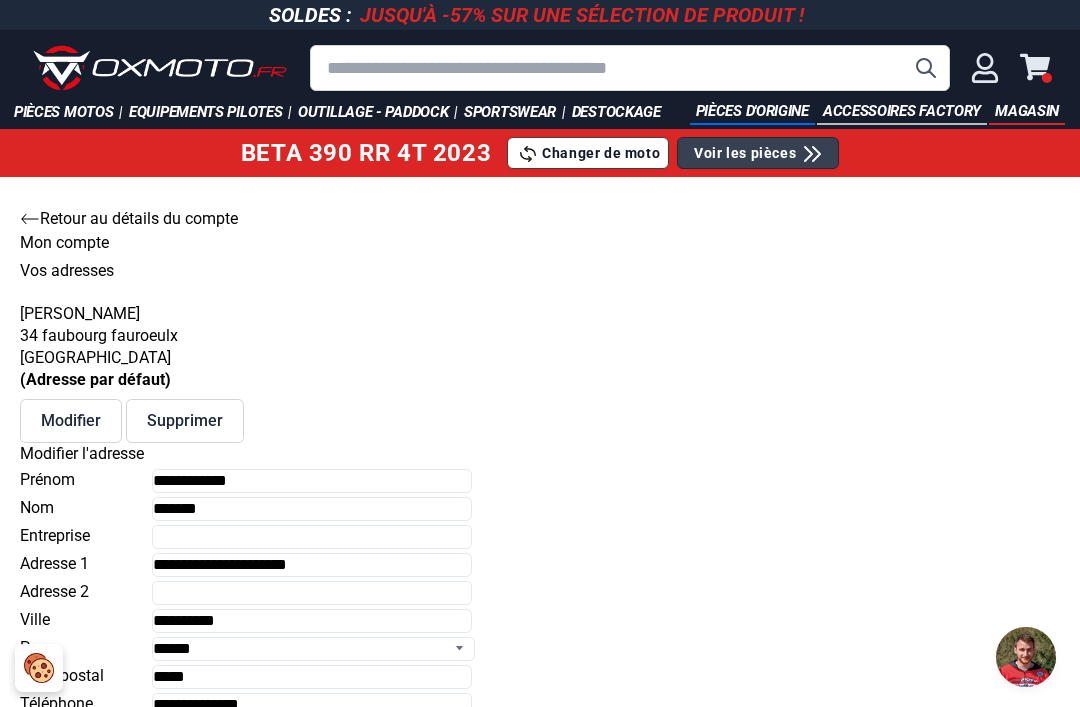 scroll, scrollTop: 575, scrollLeft: 33, axis: both 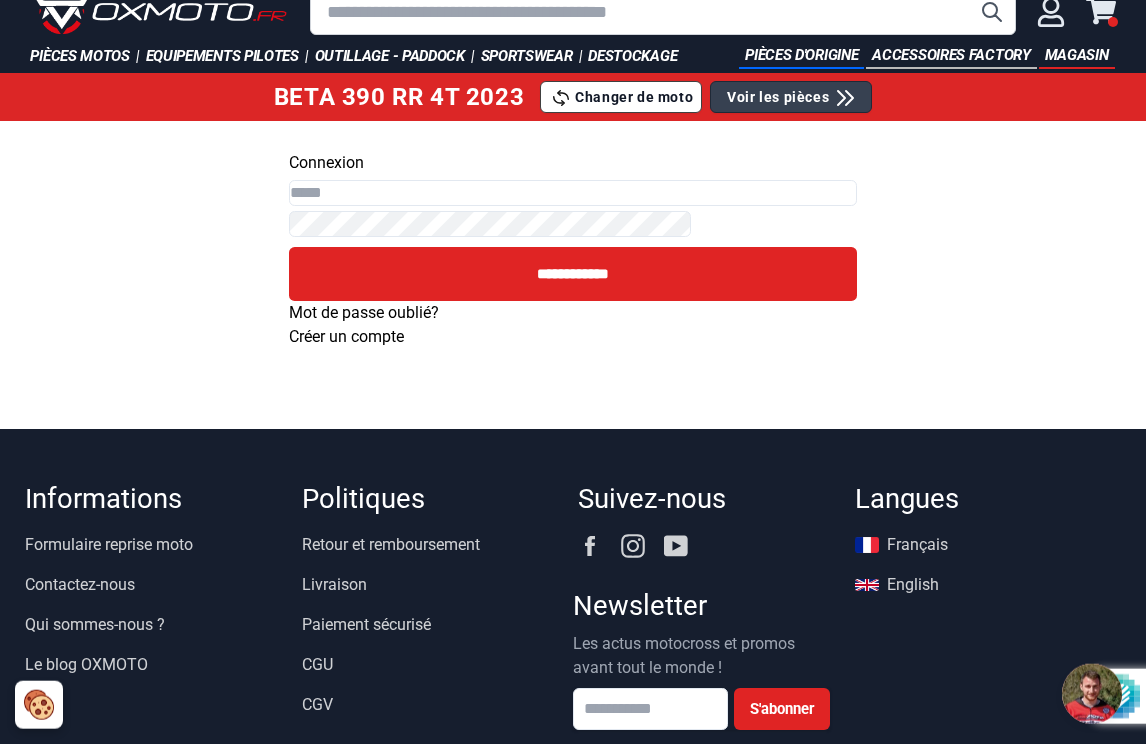 click on "Email" at bounding box center [573, 199] 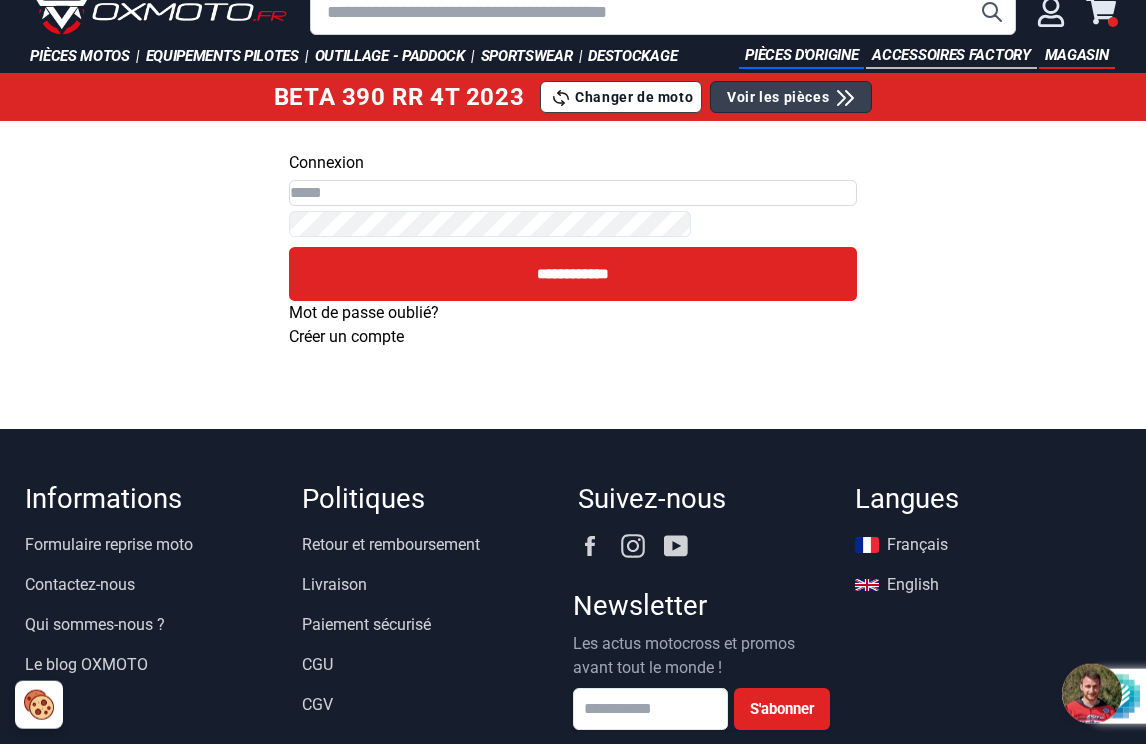 type on "**********" 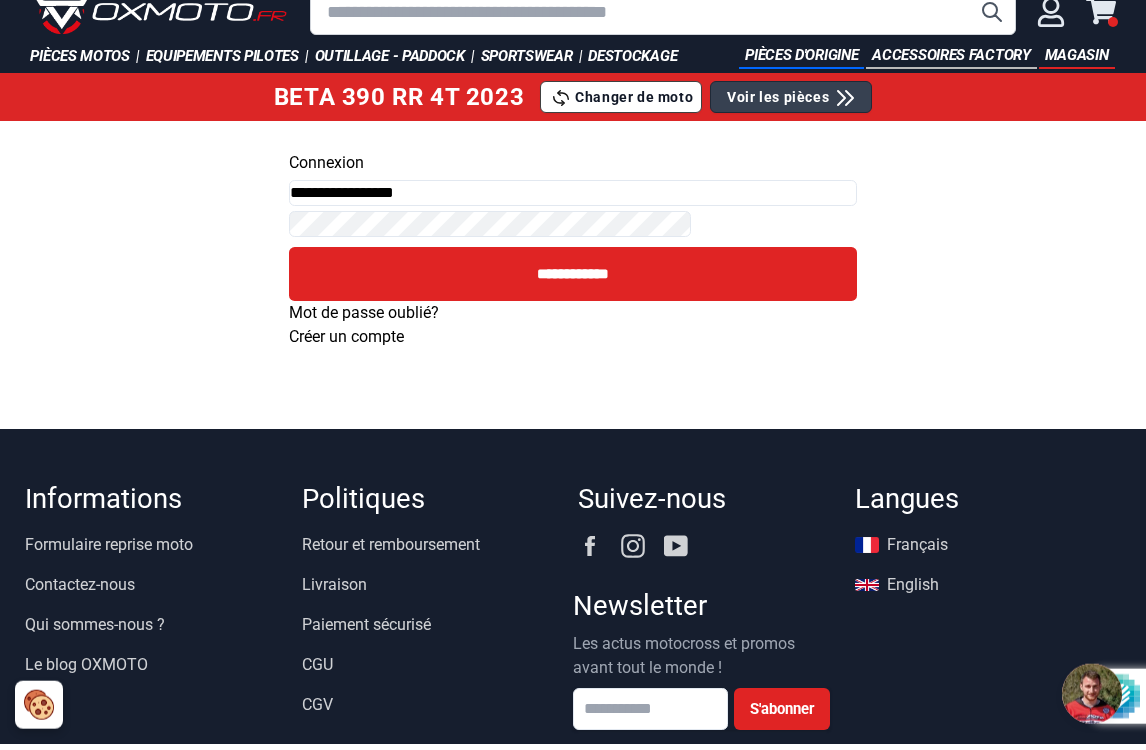 click on "**********" at bounding box center [573, 280] 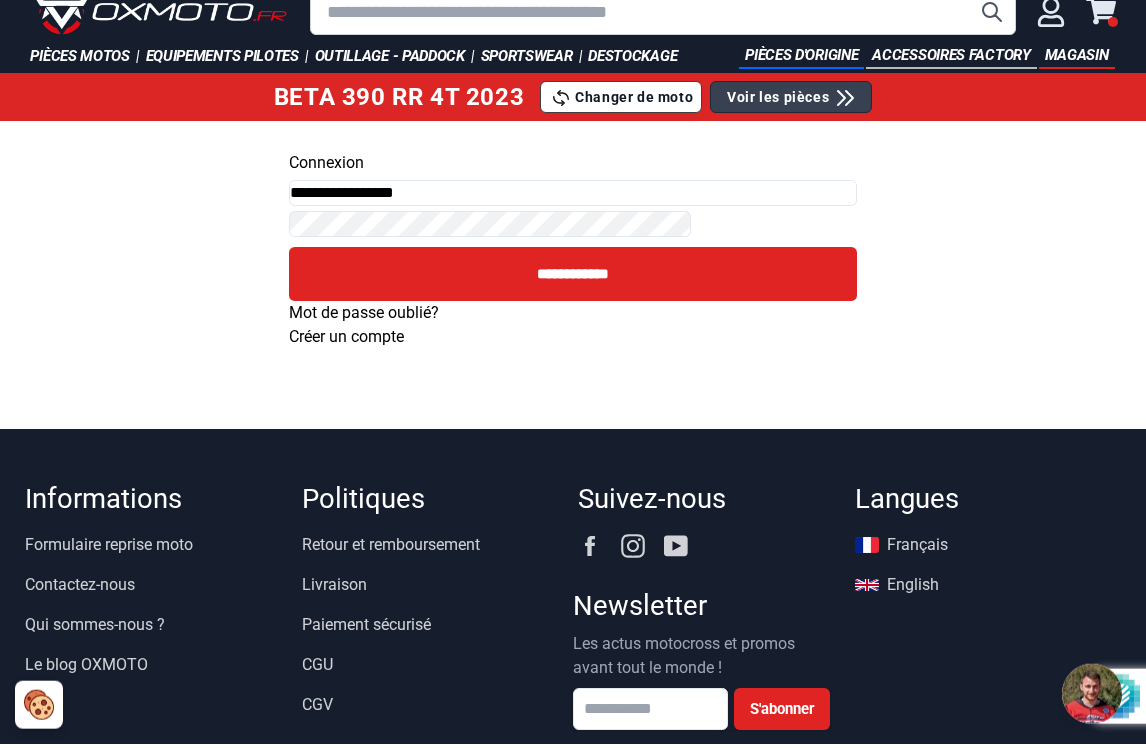 scroll, scrollTop: 49, scrollLeft: 0, axis: vertical 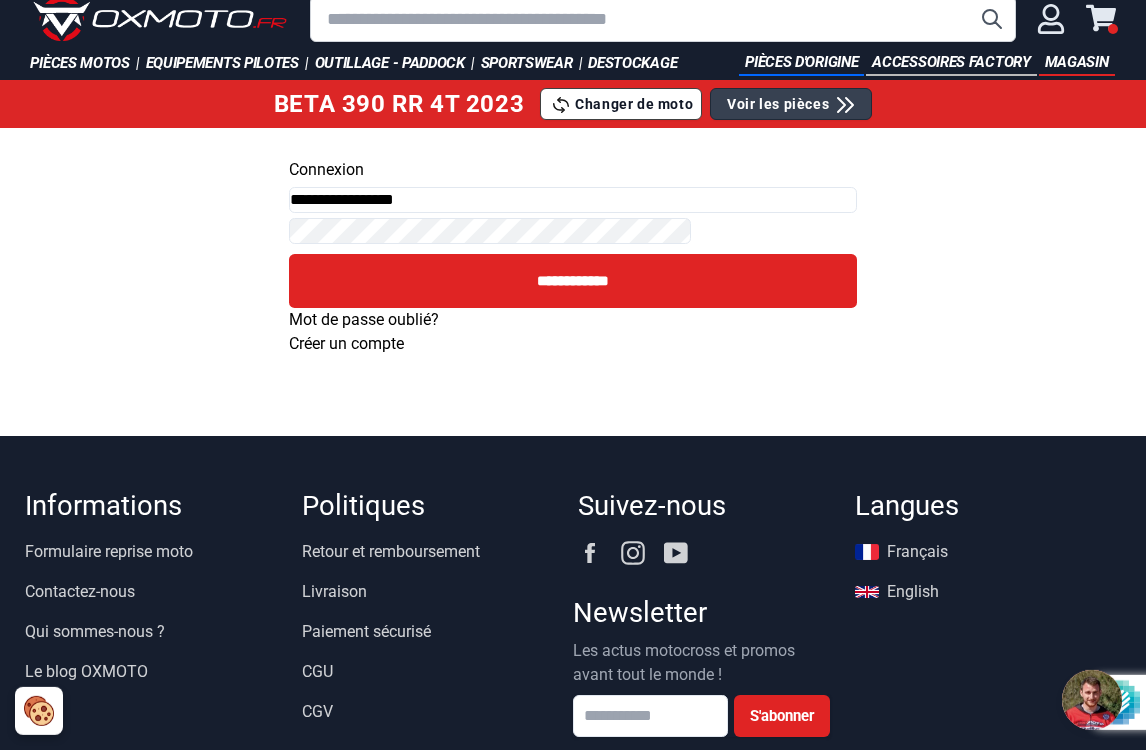 click on "**********" at bounding box center (573, 281) 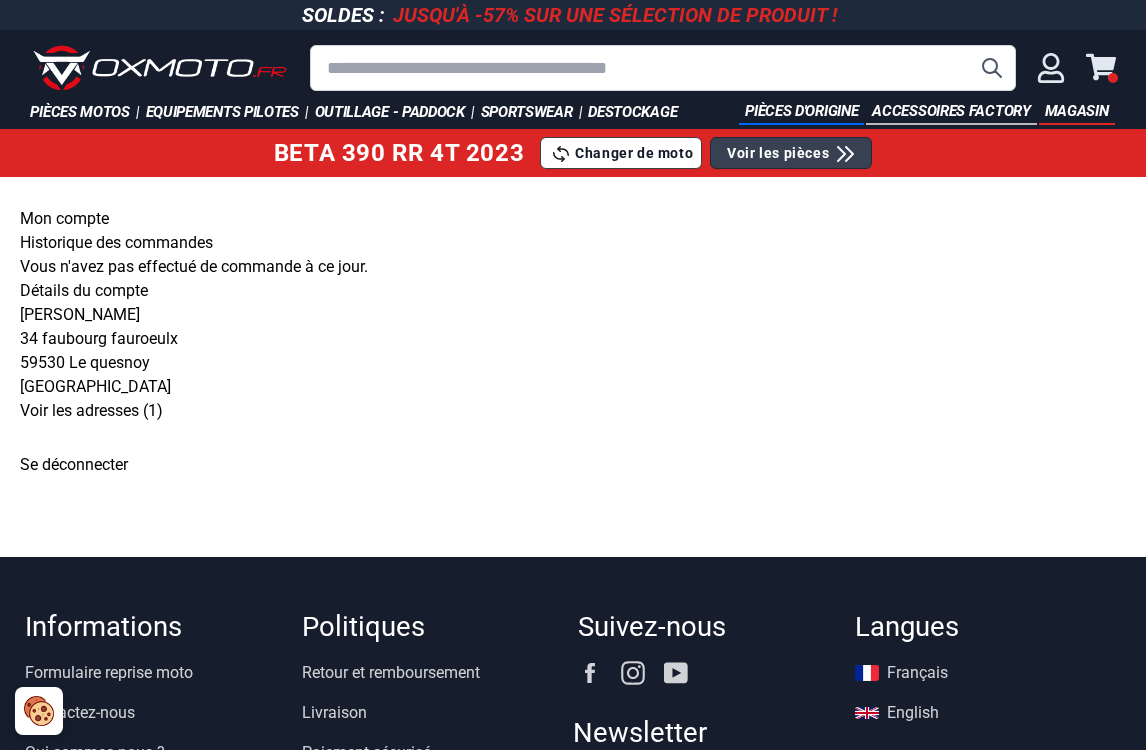 scroll, scrollTop: 6, scrollLeft: 0, axis: vertical 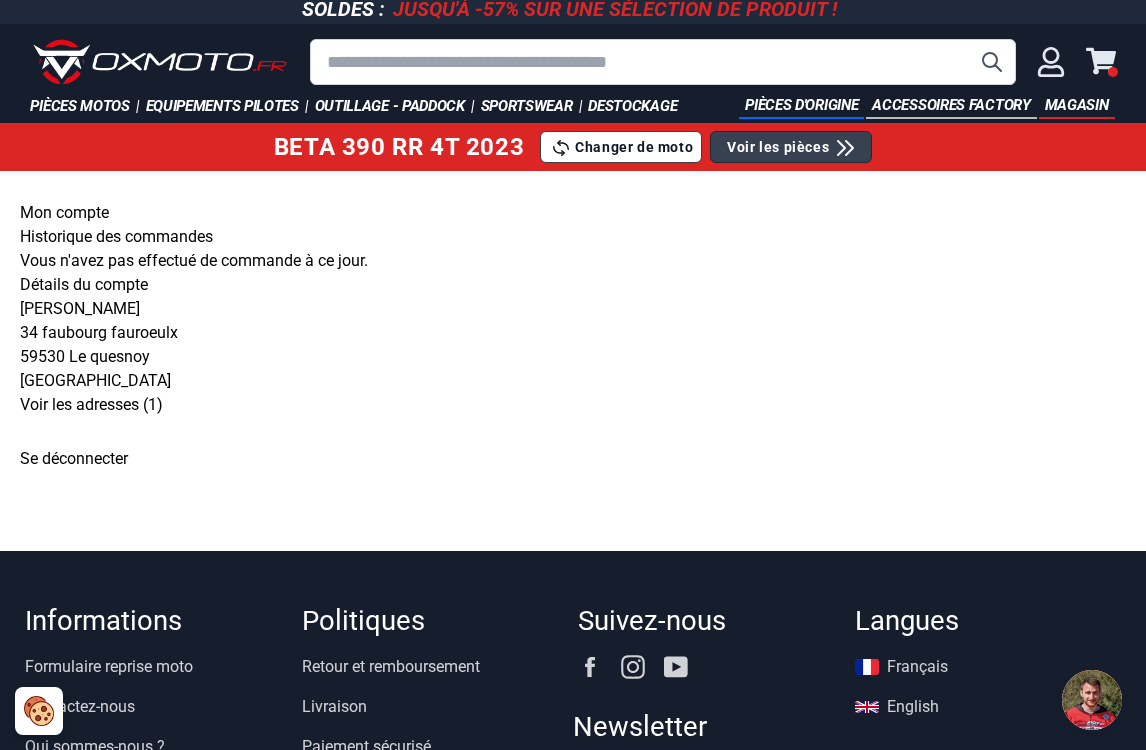 click 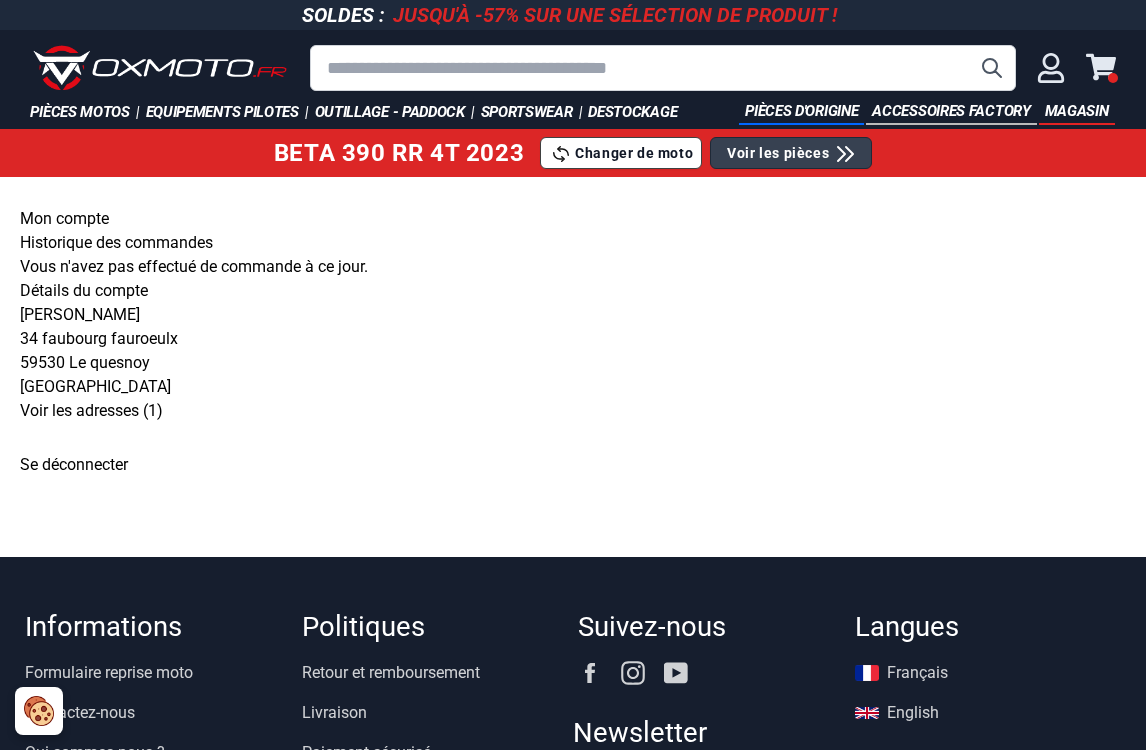 scroll, scrollTop: 6, scrollLeft: 0, axis: vertical 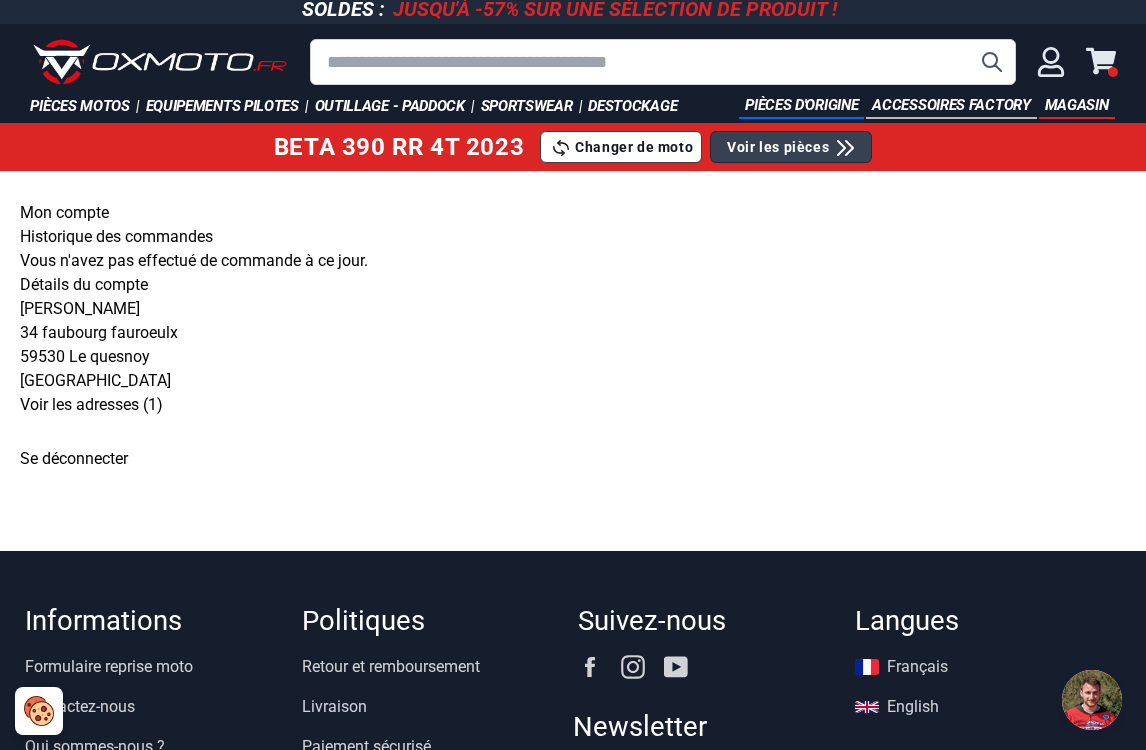 click 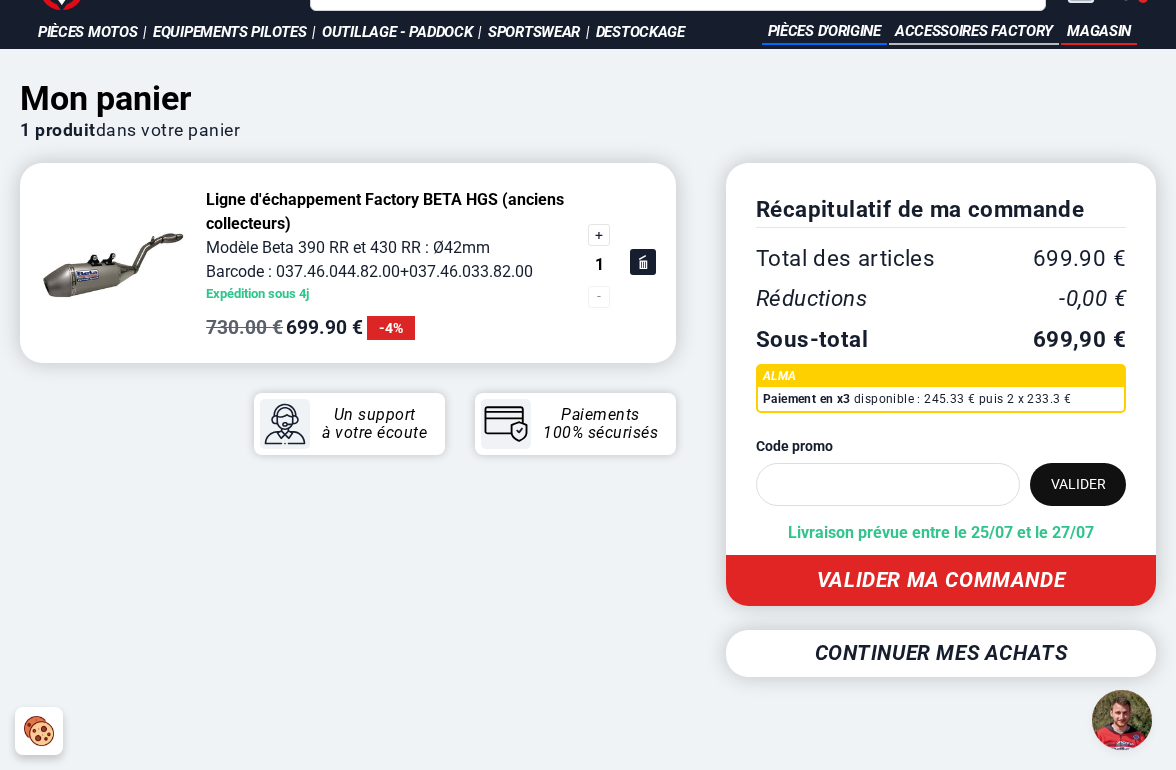 scroll, scrollTop: 0, scrollLeft: 0, axis: both 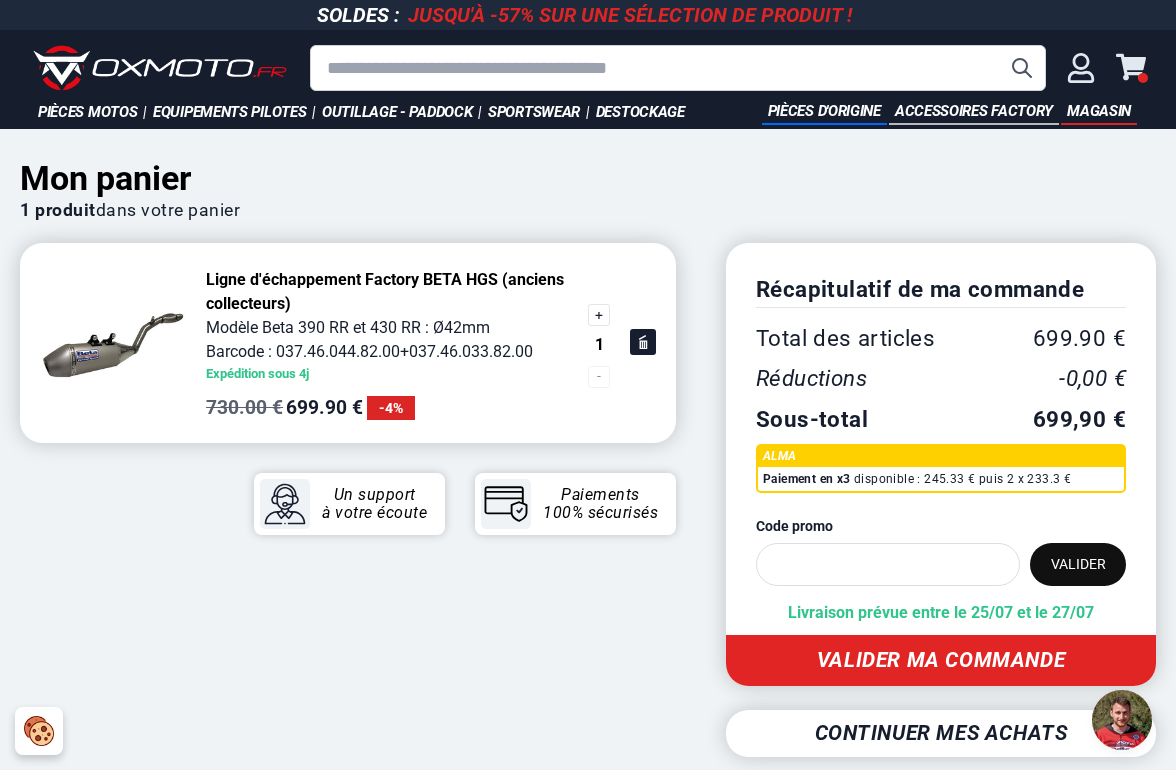 click at bounding box center [160, 68] 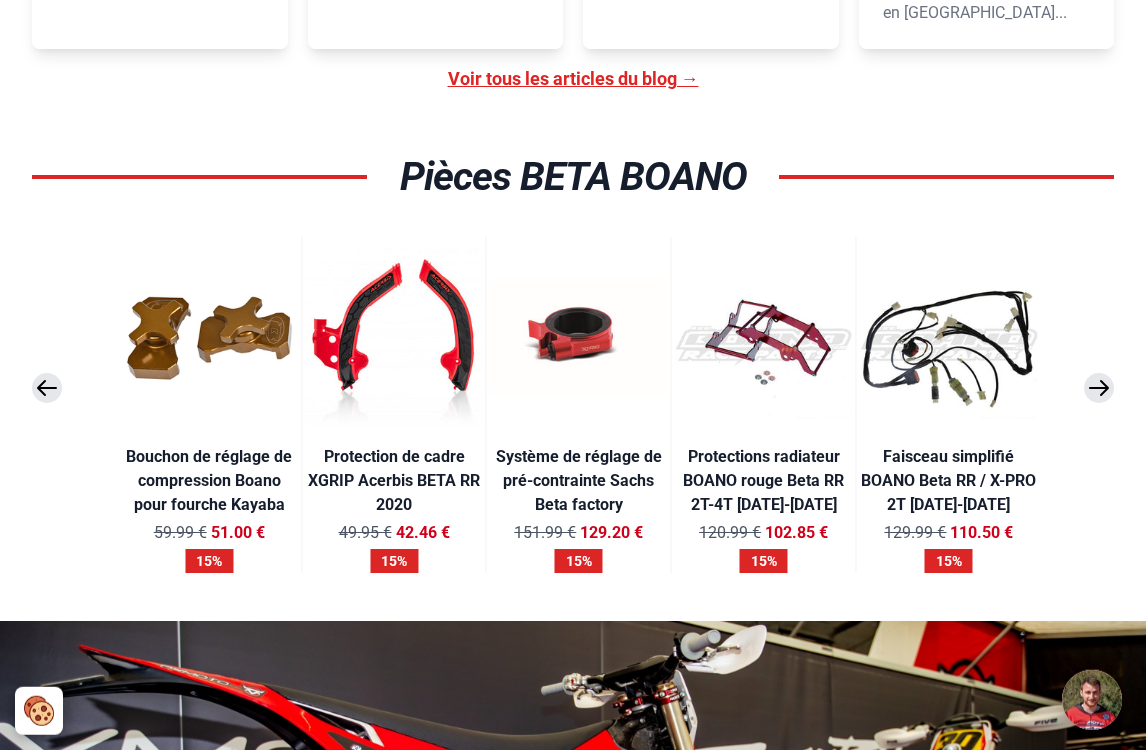 scroll, scrollTop: 3693, scrollLeft: 0, axis: vertical 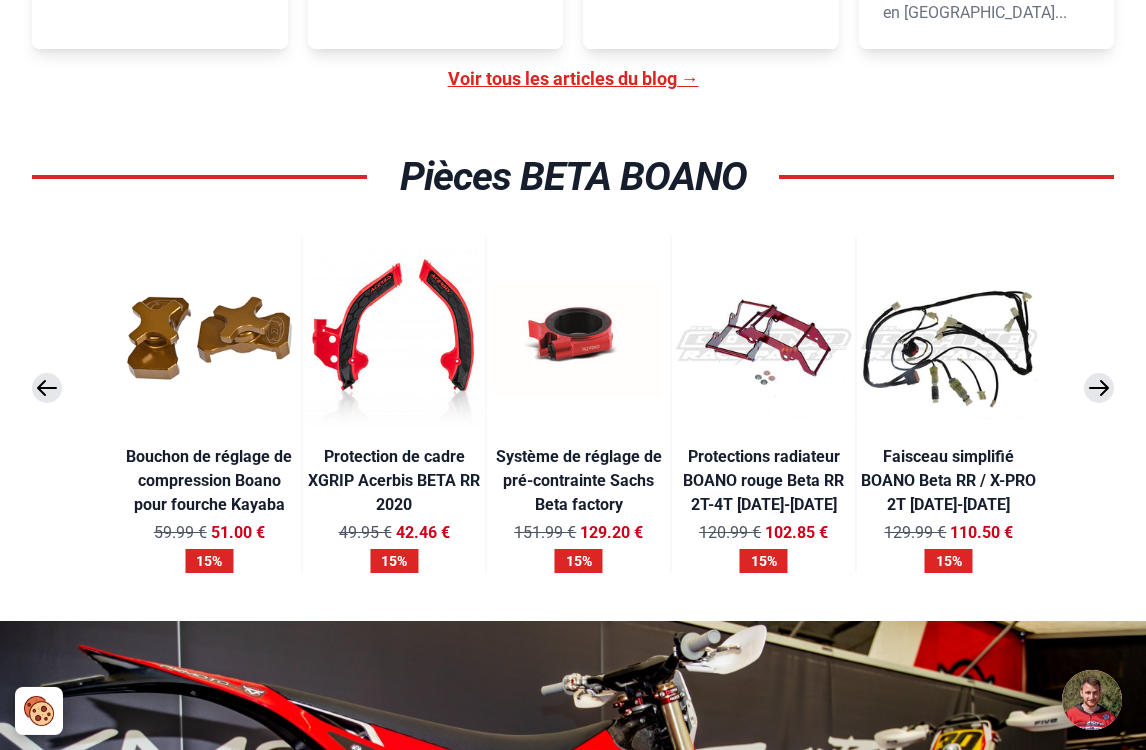 click on "Protection de cadre XGRIP Acerbis BETA RR 2020" at bounding box center (394, 479) 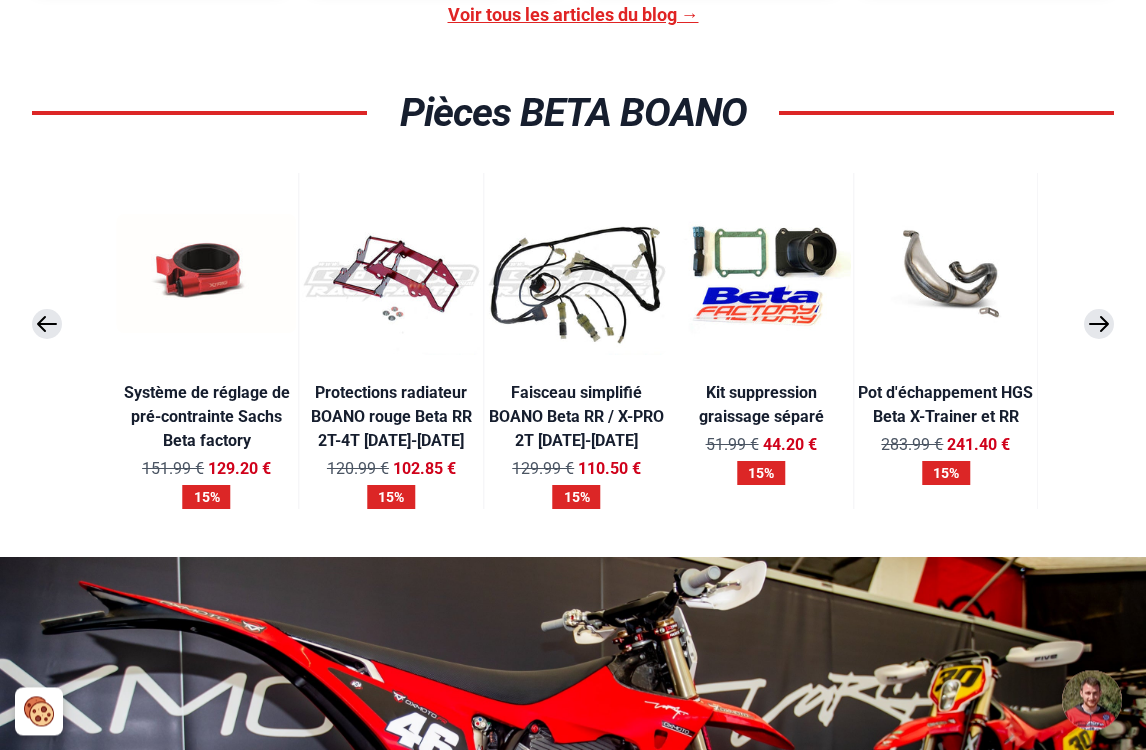 scroll, scrollTop: 3755, scrollLeft: 0, axis: vertical 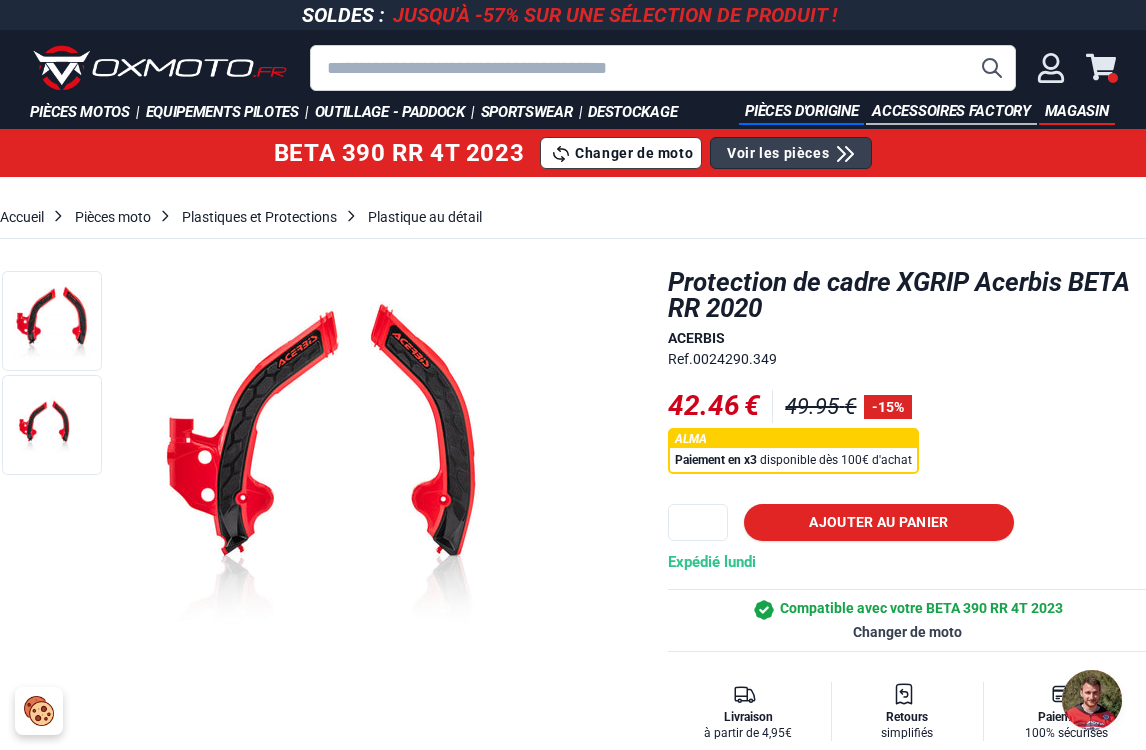 click on "Ajouter au panier" at bounding box center (878, 522) 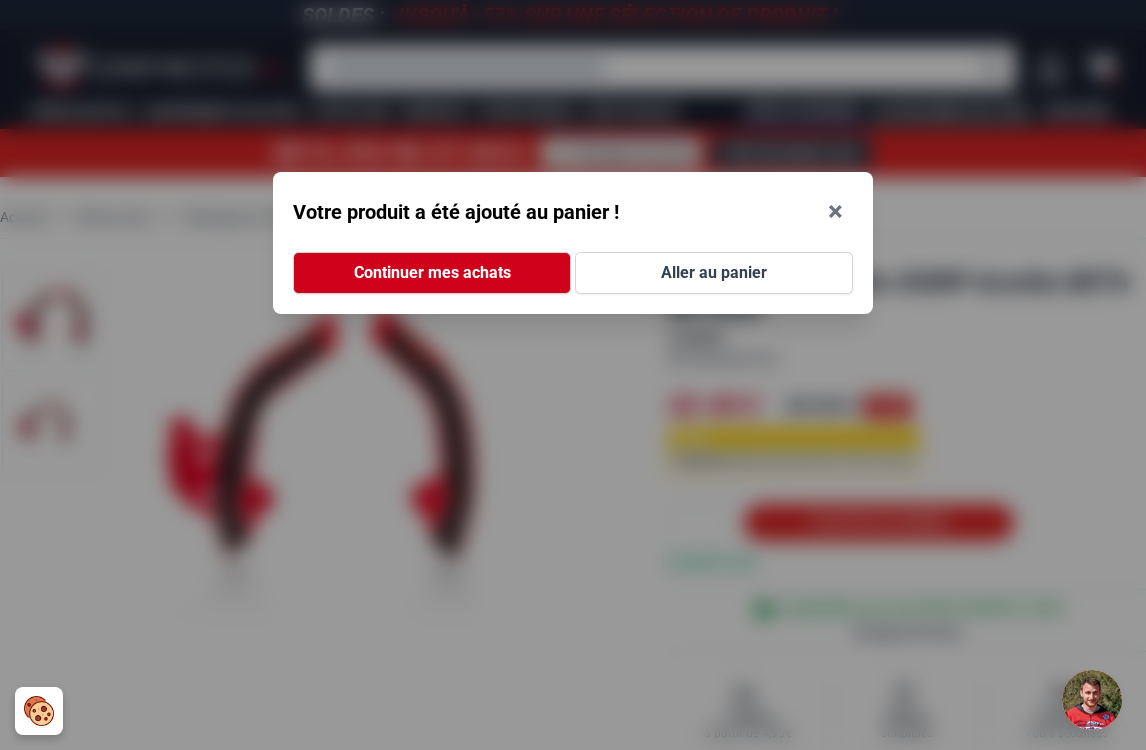 click on "Continuer mes achats" at bounding box center (432, 273) 